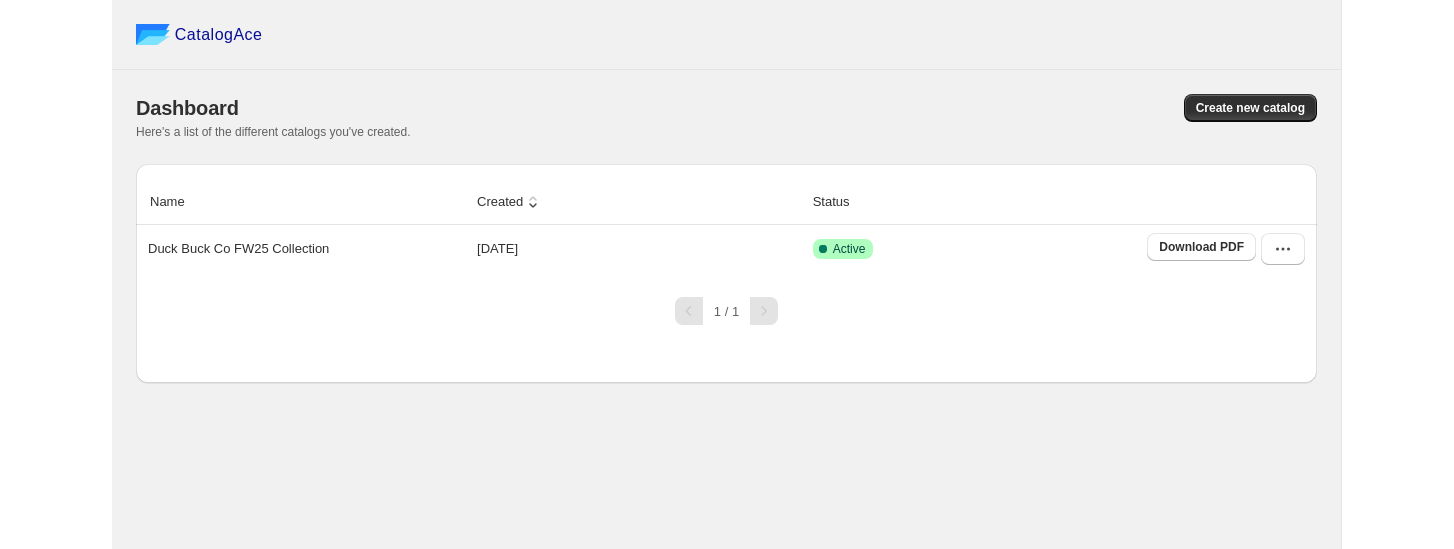 scroll, scrollTop: 0, scrollLeft: 0, axis: both 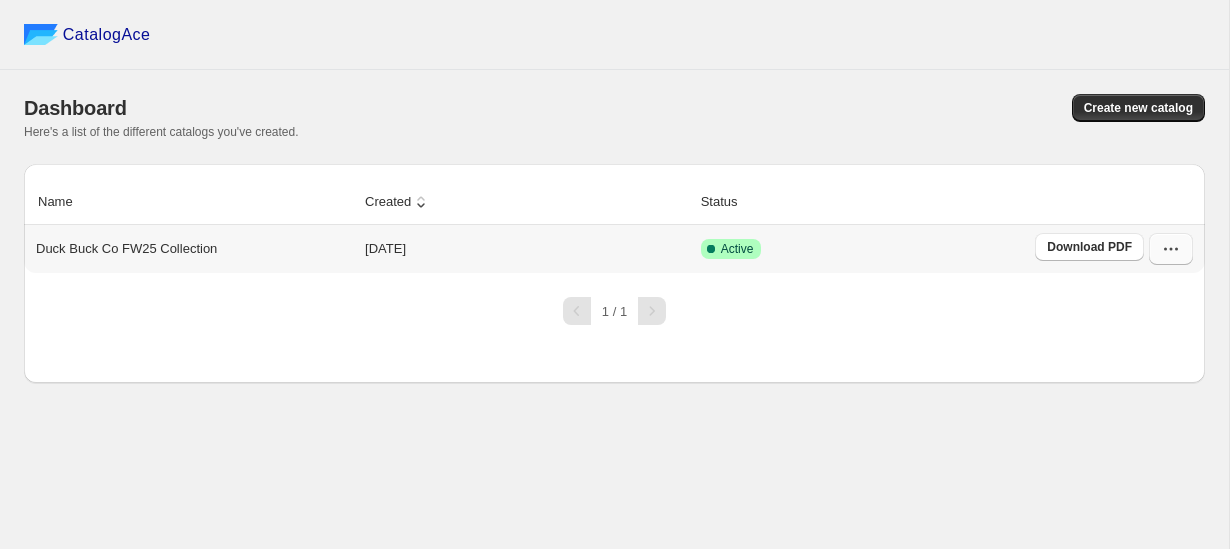 click 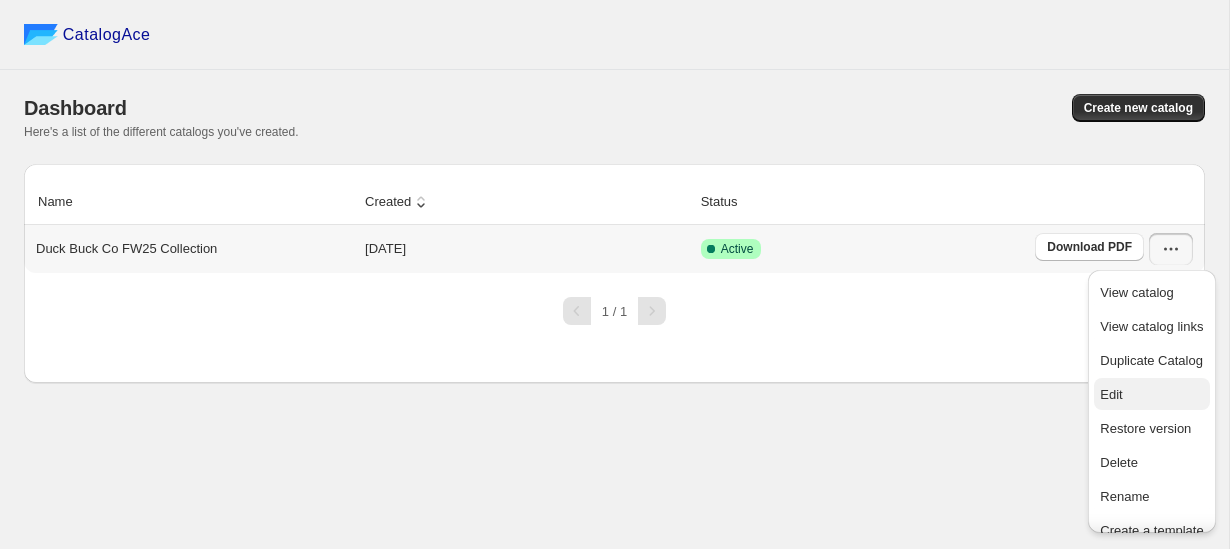 click on "Edit" at bounding box center (1111, 394) 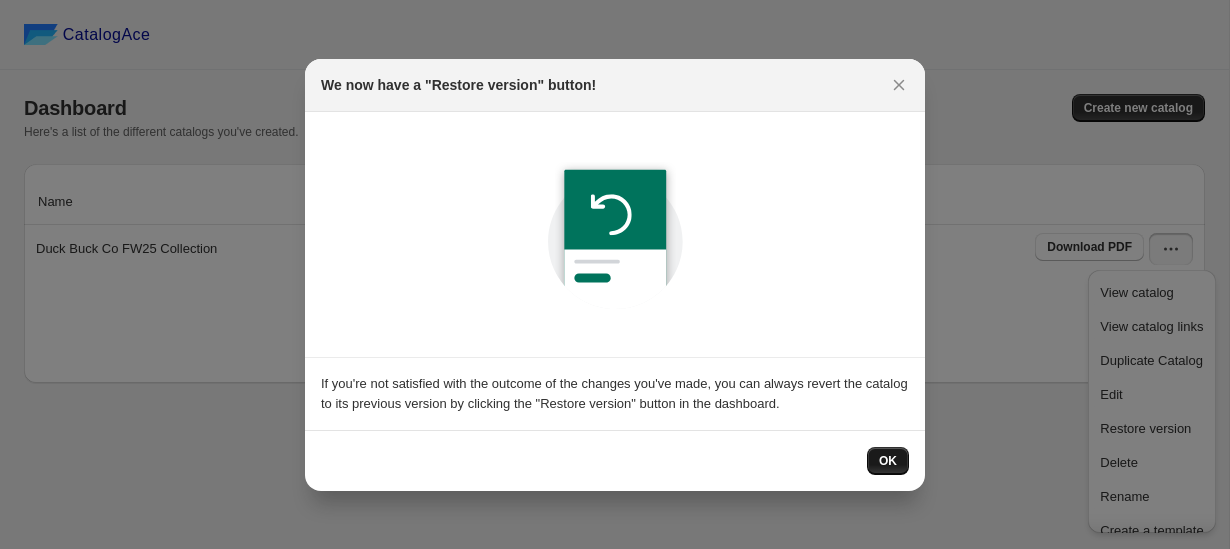 click on "OK" at bounding box center (888, 461) 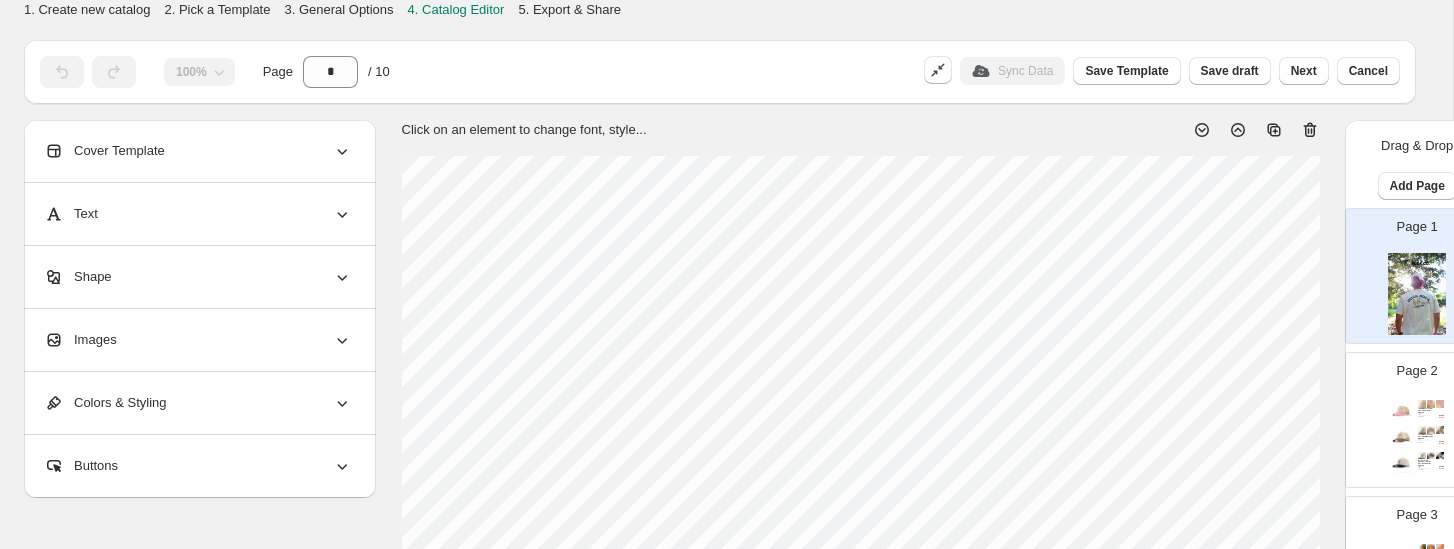 click on "Cover Template" at bounding box center (198, 151) 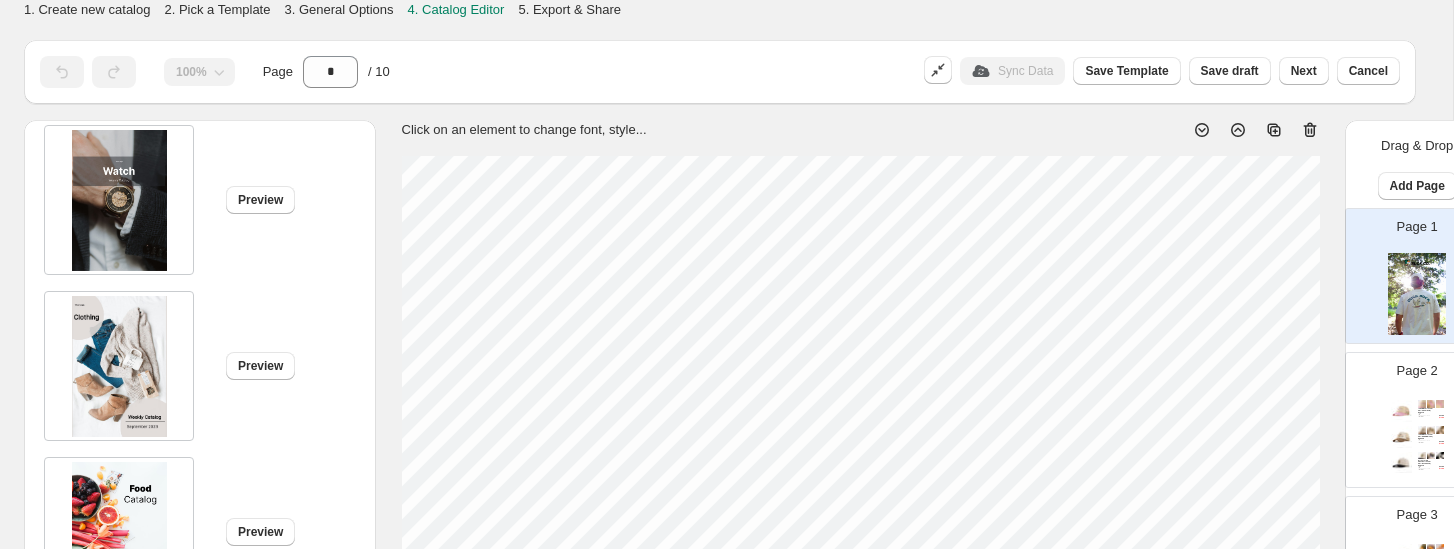 scroll, scrollTop: 0, scrollLeft: 0, axis: both 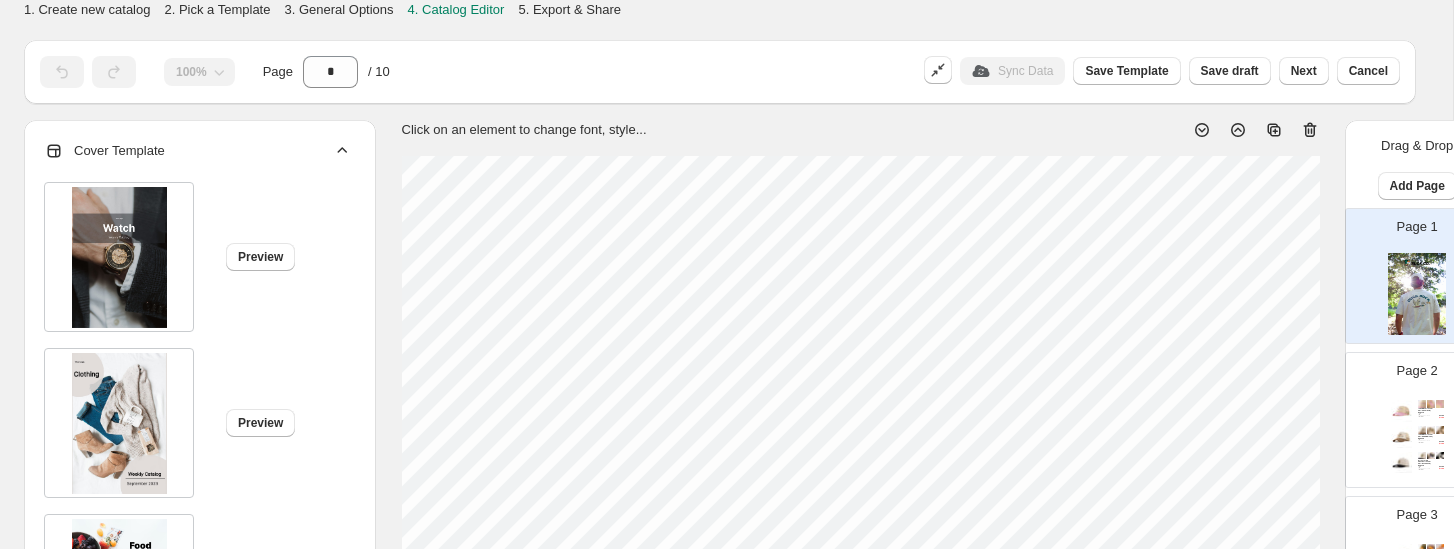 click 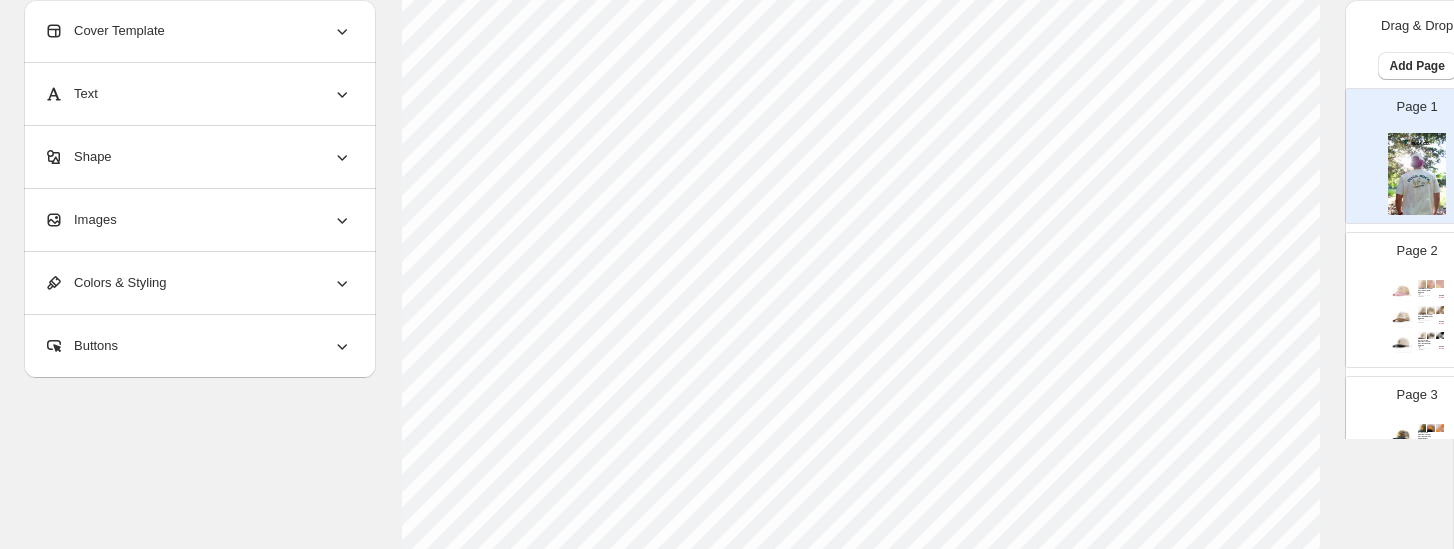 scroll, scrollTop: 241, scrollLeft: 0, axis: vertical 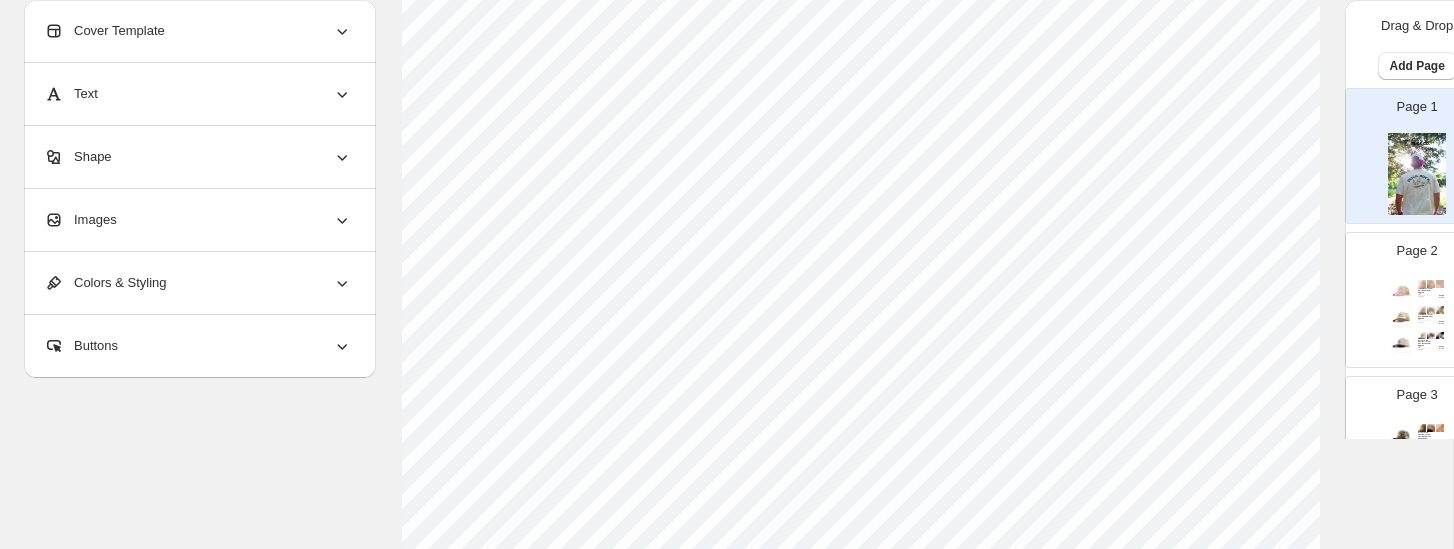 click on "Page 2 Foam Mesh Trucker Hat - Pink Prairie / One size Pink Prairie One size SKU:  DBMHAT-700-U Brand:  Duck Buck Co. $ 34.00 $ 17.00 Foam Mesh Trucker Hat - Saddle Brown / One size Saddle Brown One size SKU:  DBMHAT-206-U Brand:  Duck Buck Co. $ 34.00 $ 17.00 Structured Canvas Trucker Hat - Birchwood / One size Birchwood One size SKU:  DBMHAT-307-U Brand:  Duck Buck Co. $ 34.00 $ 17.00" at bounding box center [1409, 292] 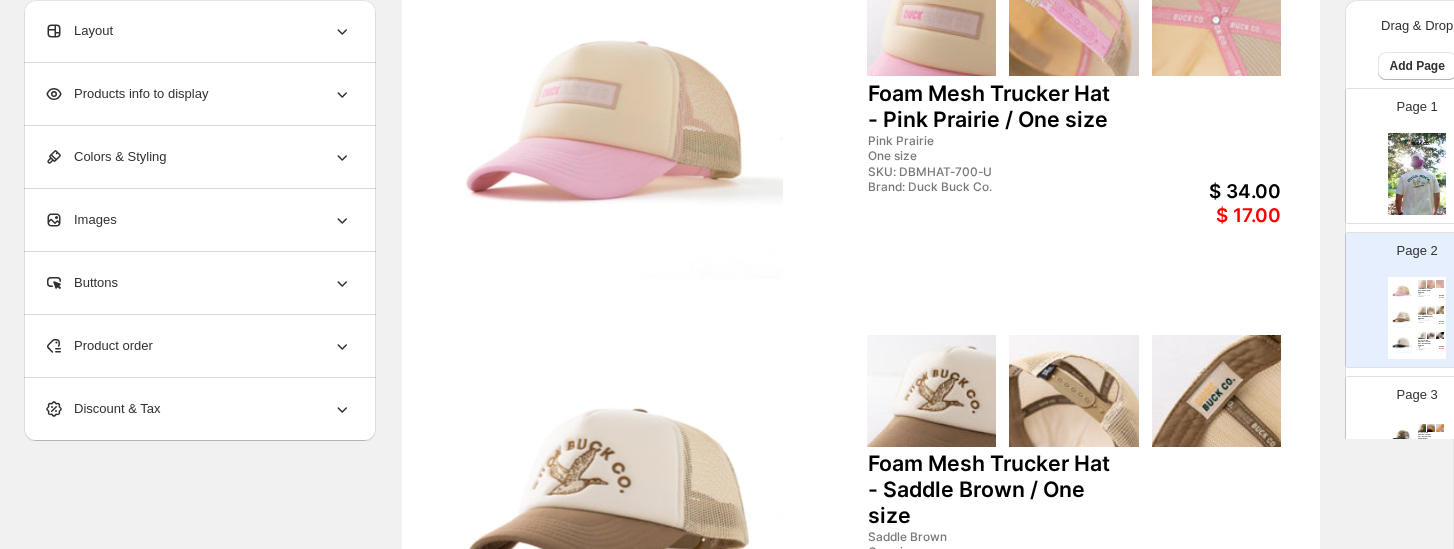 scroll, scrollTop: 0, scrollLeft: 0, axis: both 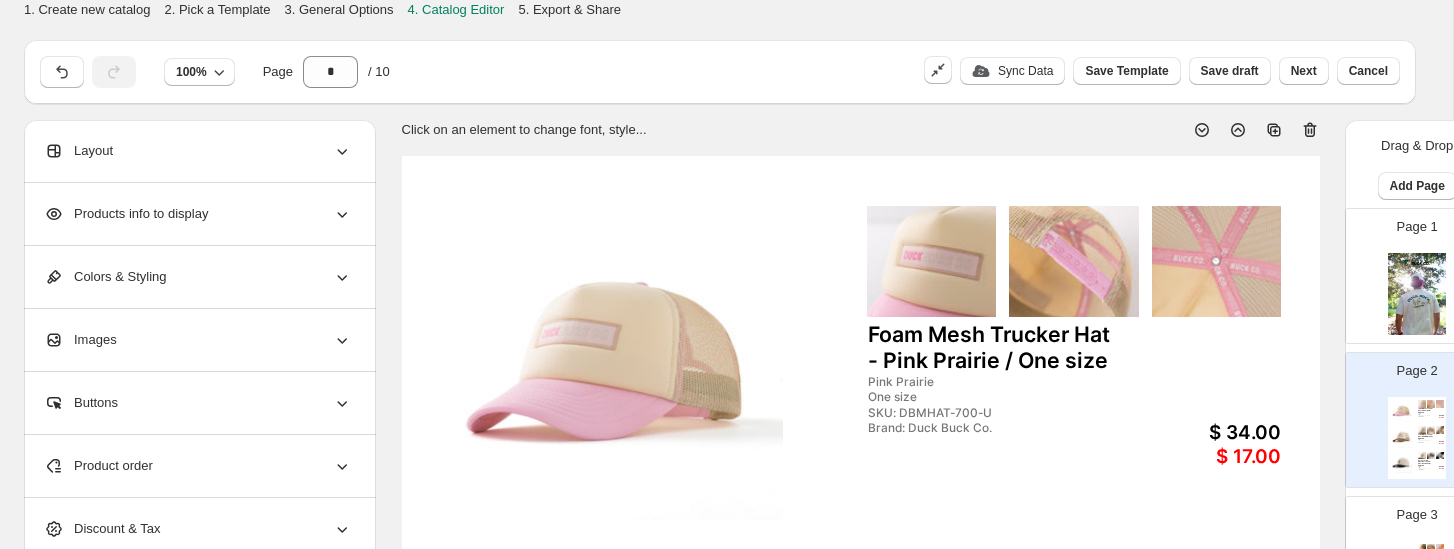 click on "Products info to display" at bounding box center (198, 214) 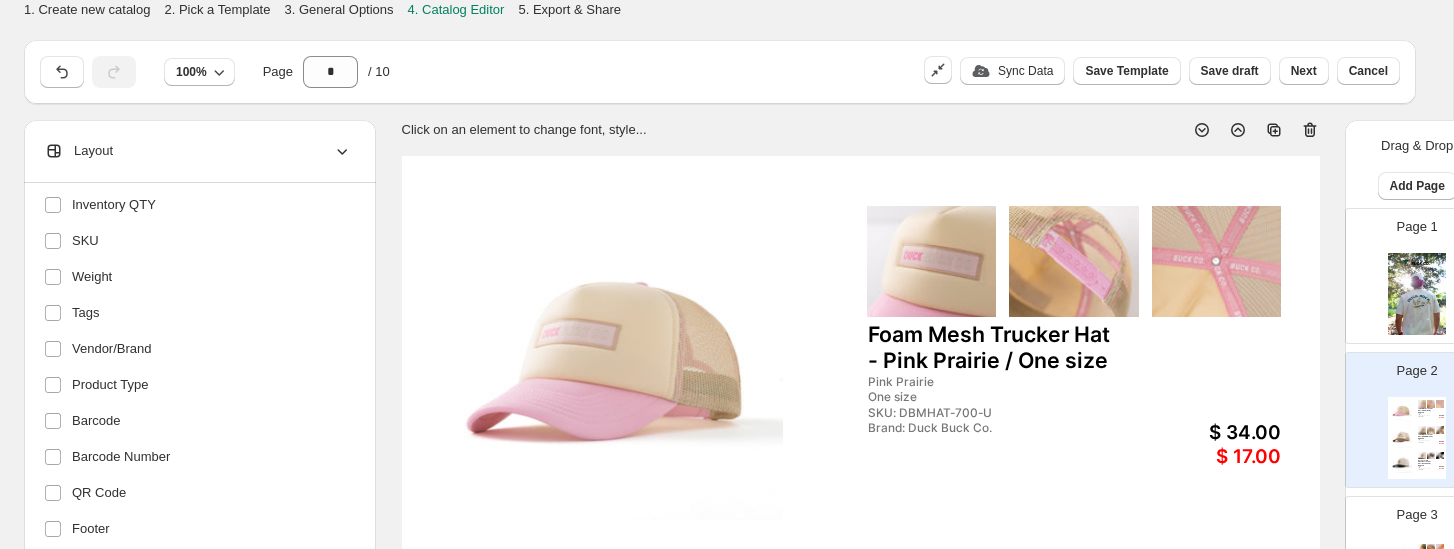 scroll, scrollTop: 486, scrollLeft: 0, axis: vertical 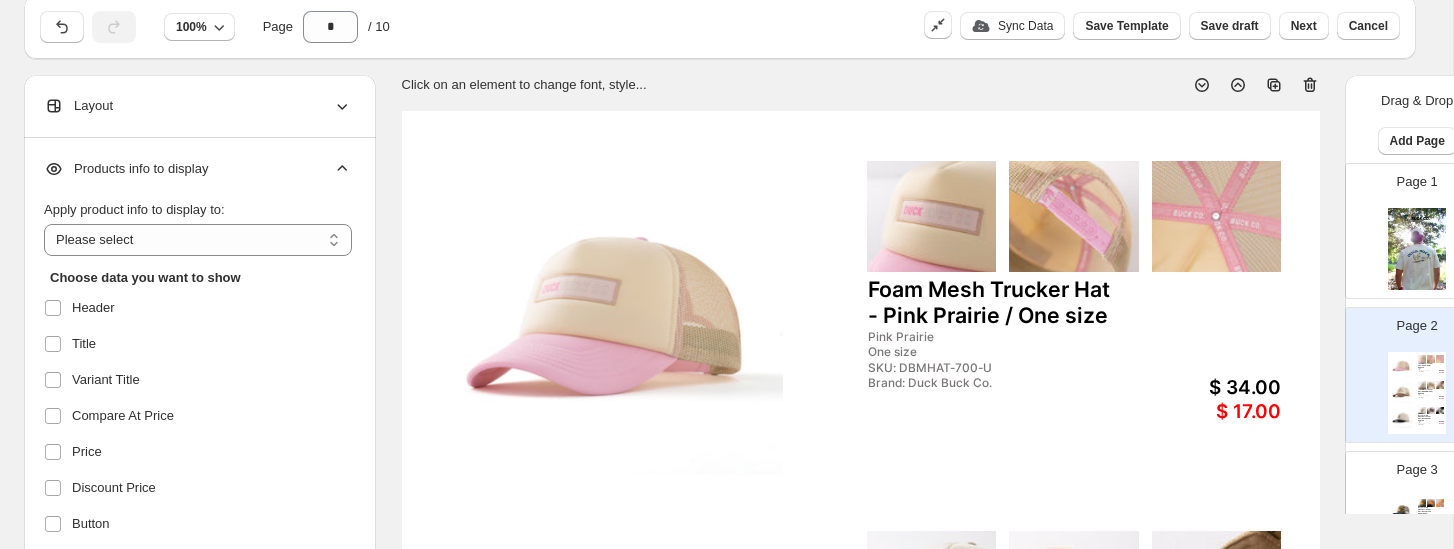 click 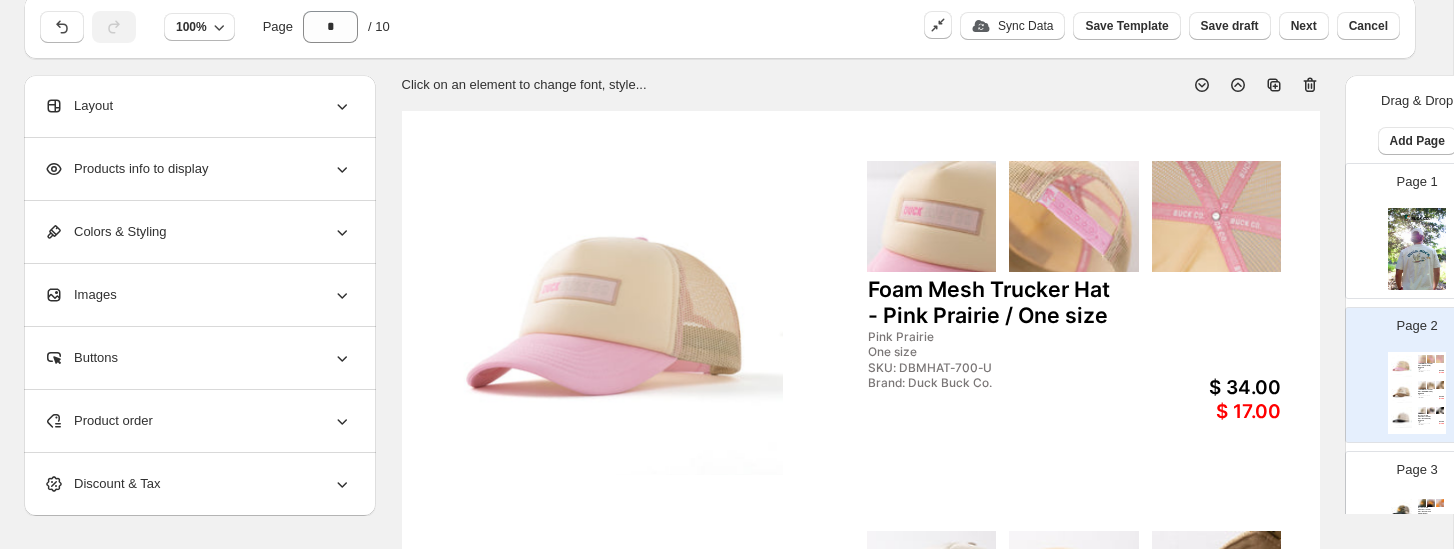 click 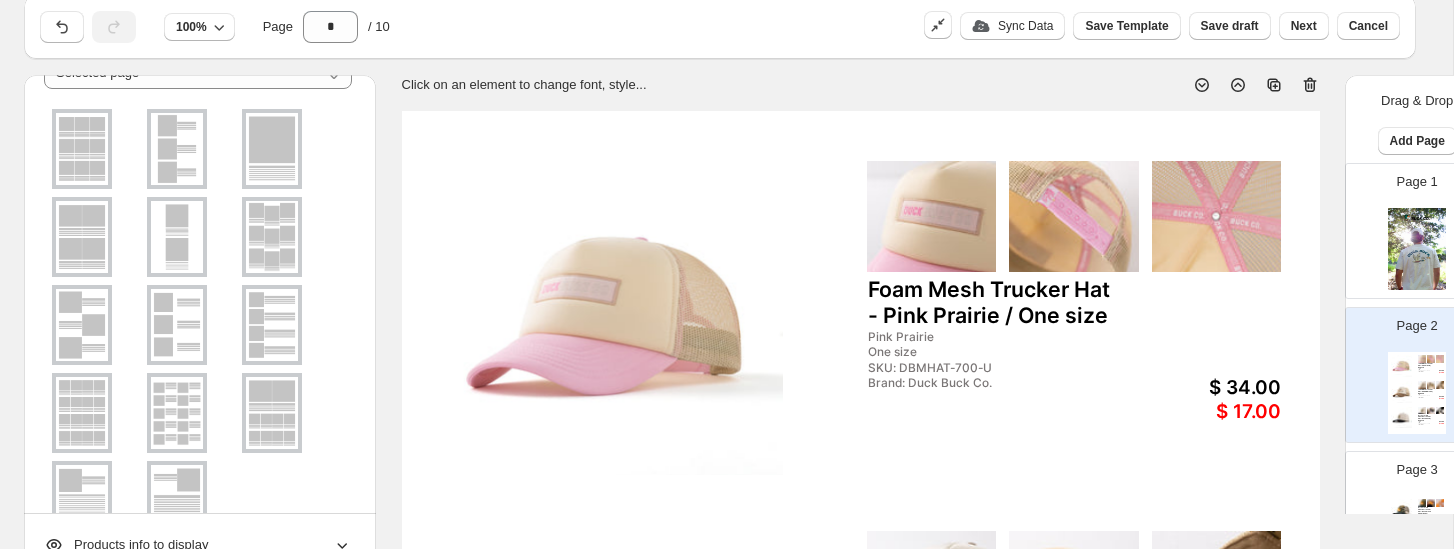 scroll, scrollTop: 103, scrollLeft: 0, axis: vertical 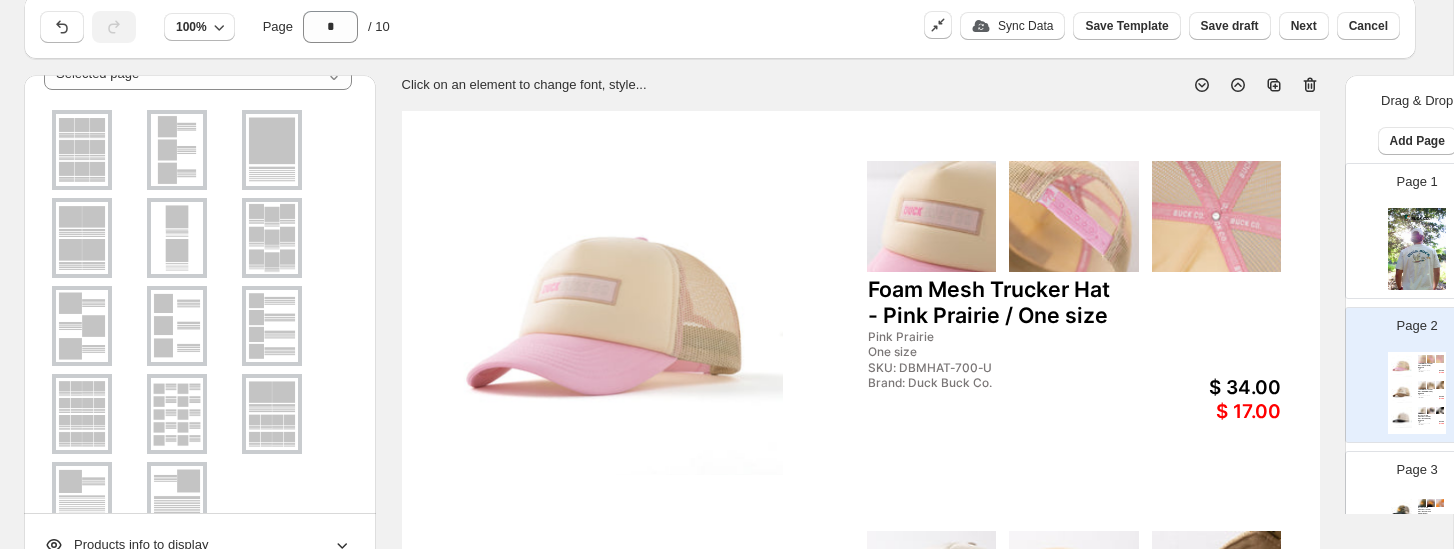 click at bounding box center [82, 150] 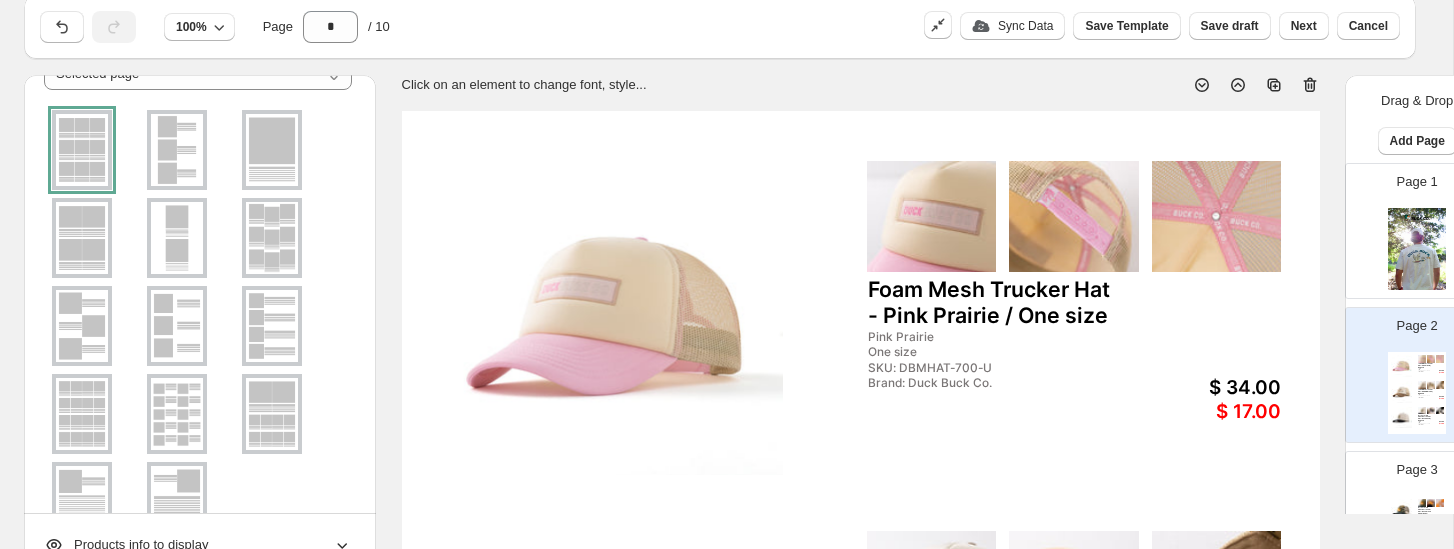 click at bounding box center (272, 150) 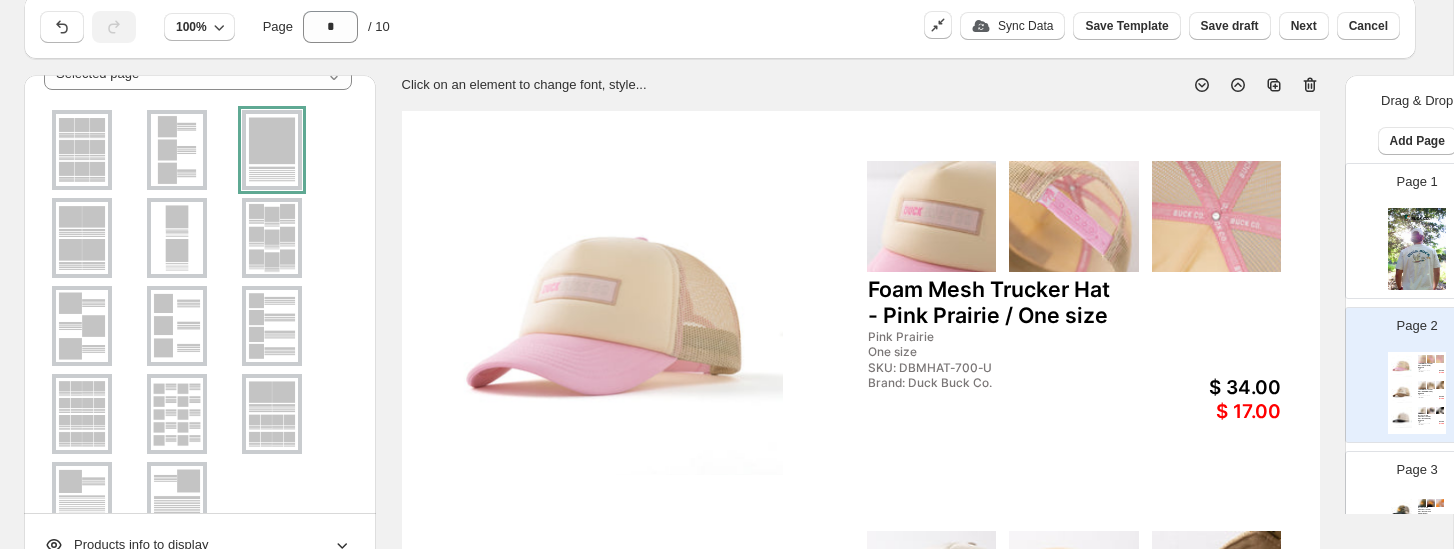 scroll, scrollTop: 216, scrollLeft: 0, axis: vertical 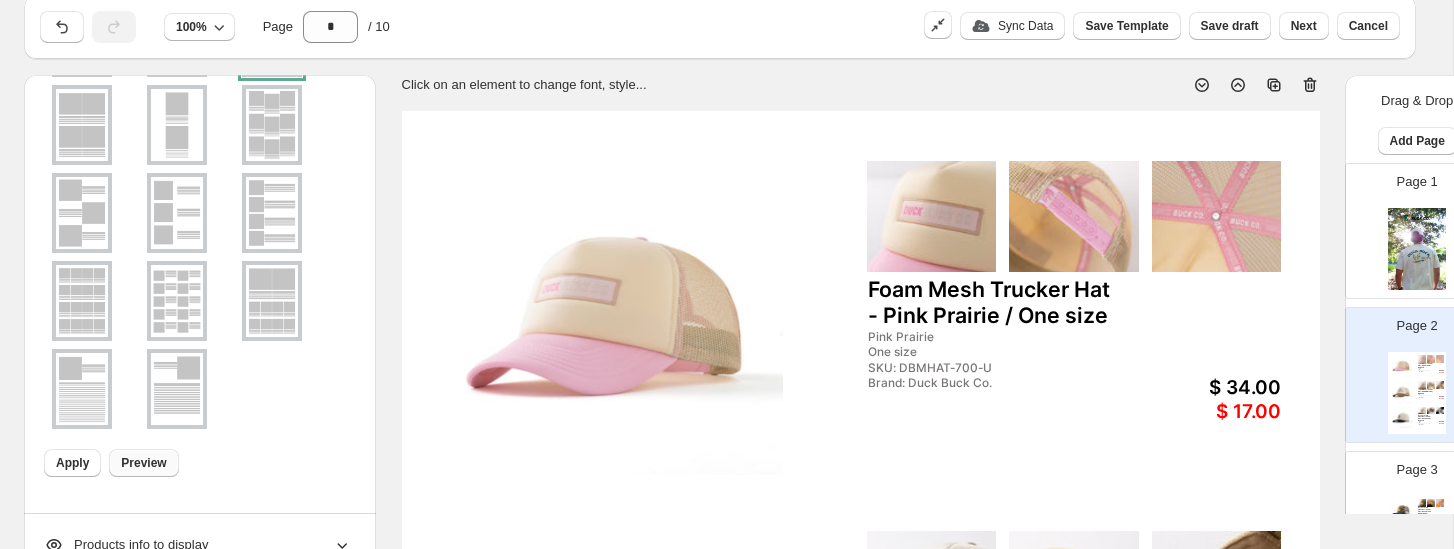 click on "Preview" at bounding box center (143, 463) 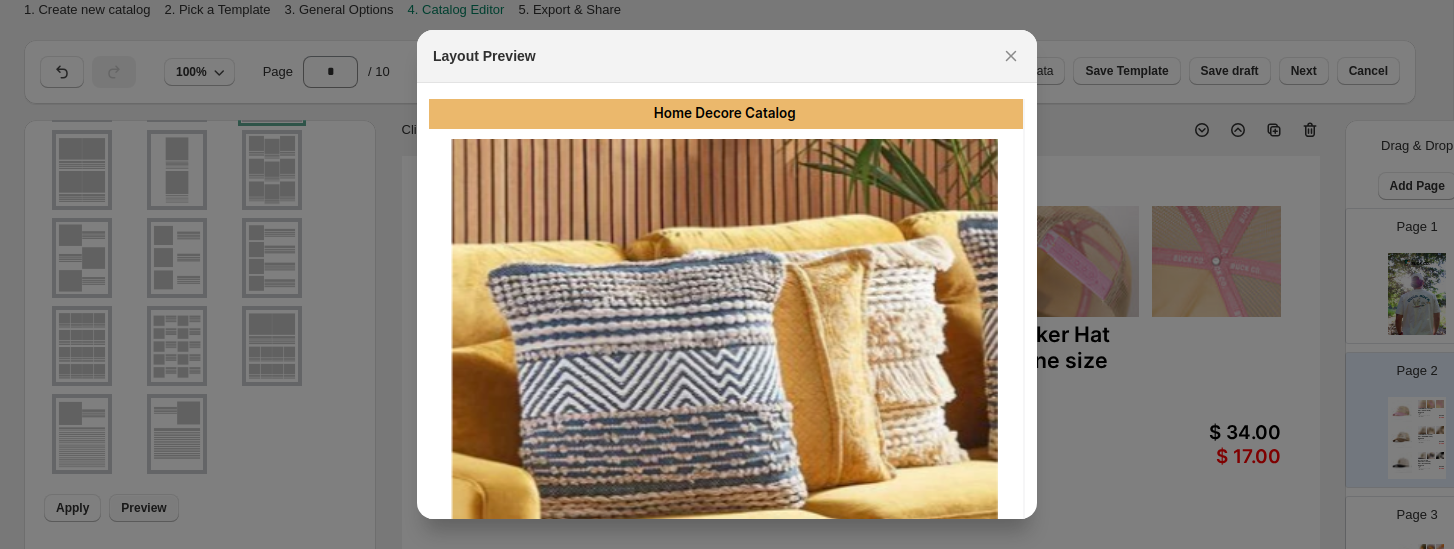 scroll, scrollTop: 45, scrollLeft: 0, axis: vertical 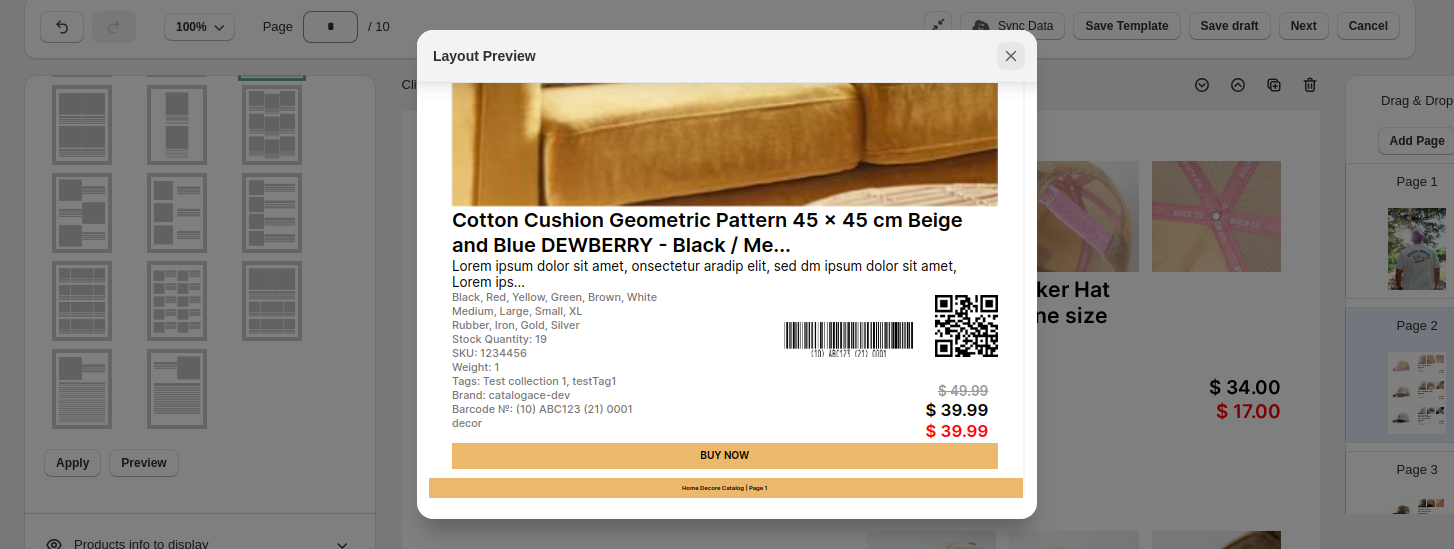 click 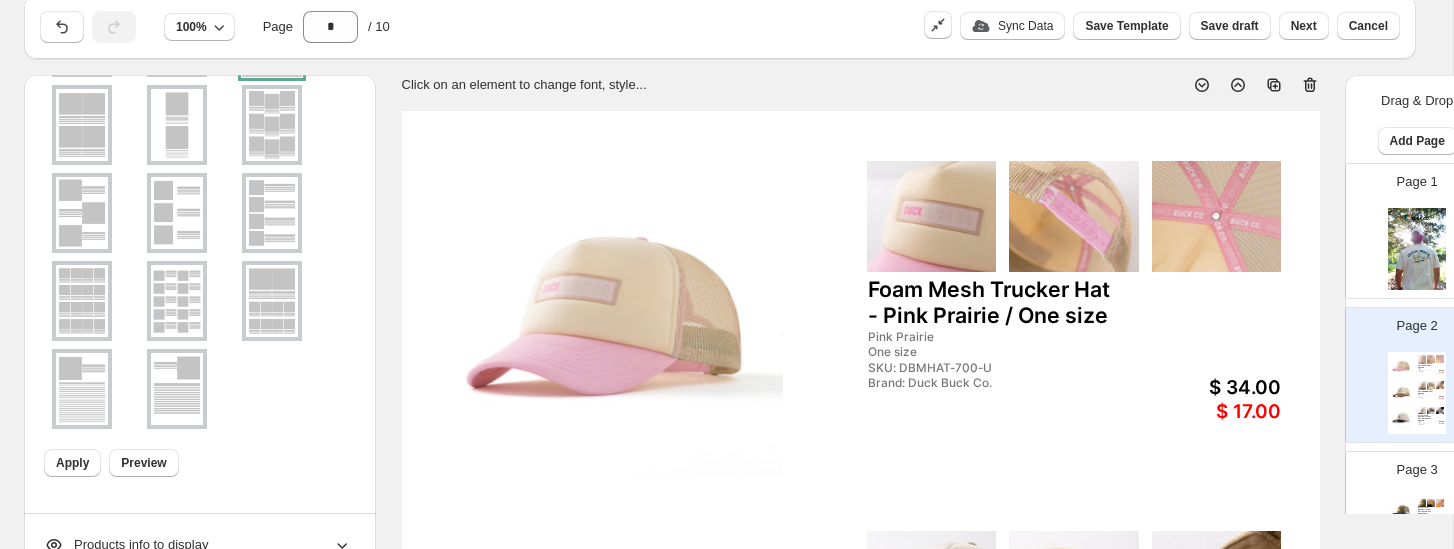 click at bounding box center (82, 125) 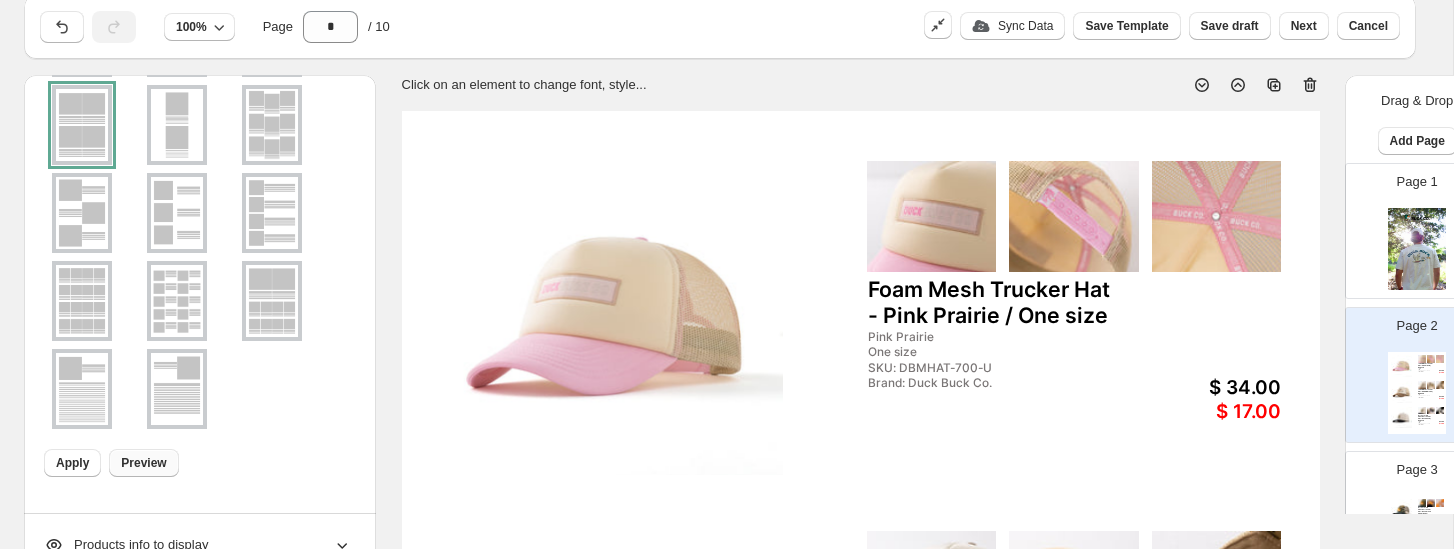 click on "Preview" at bounding box center (143, 463) 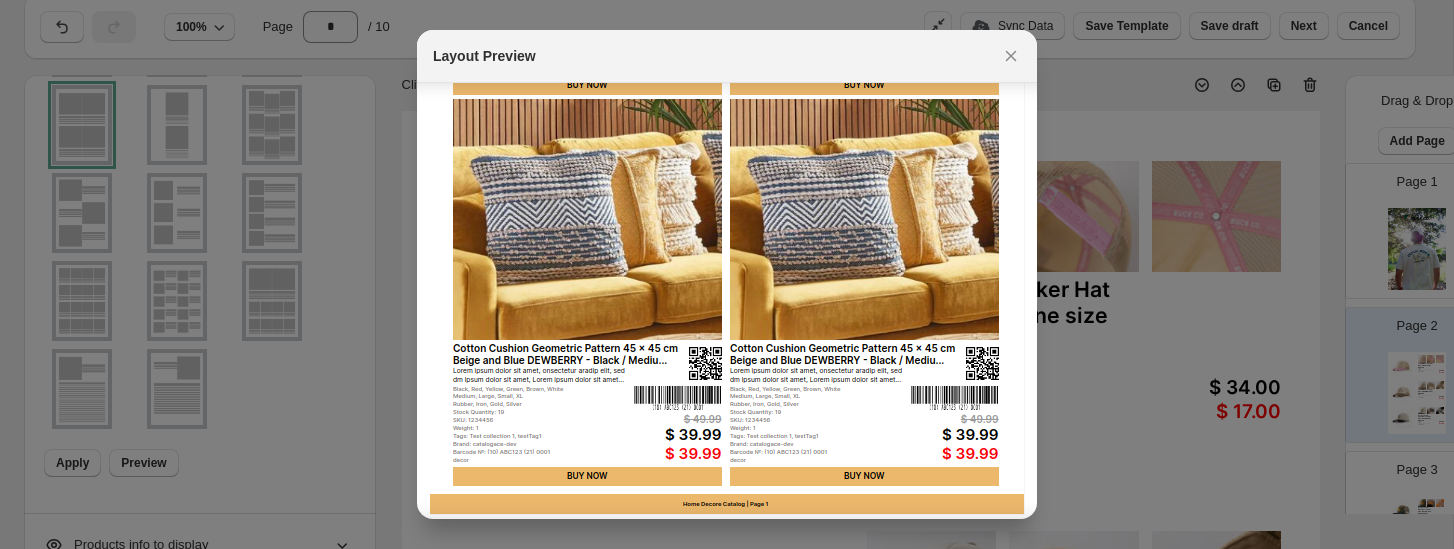 scroll, scrollTop: 441, scrollLeft: 0, axis: vertical 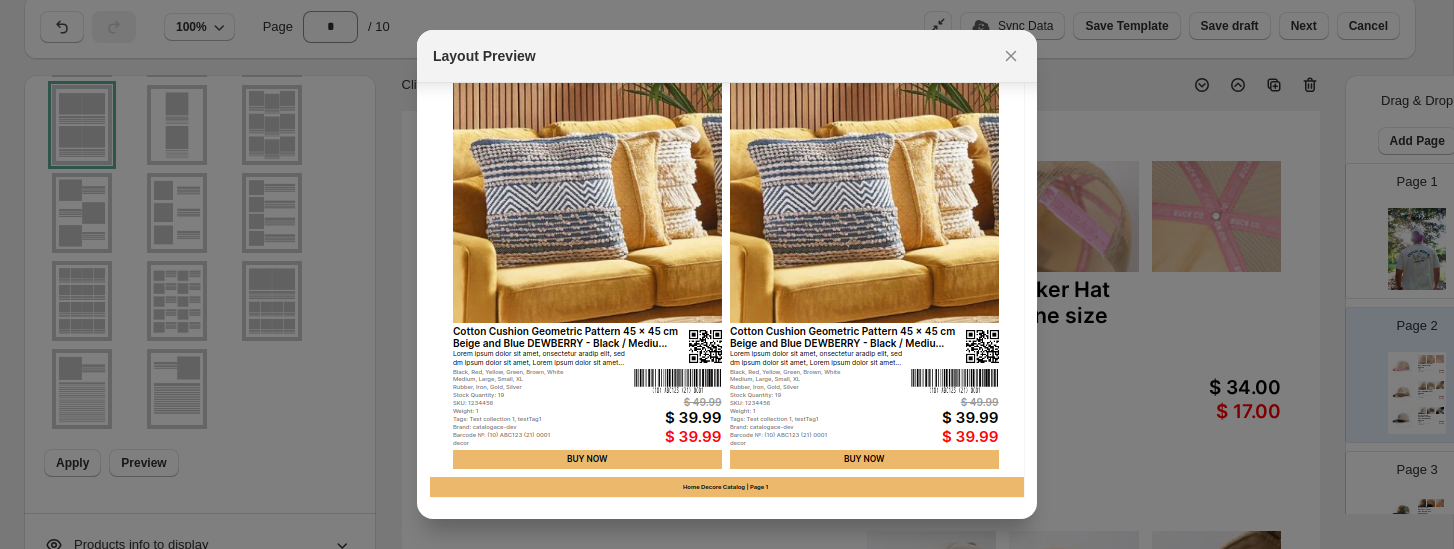 click at bounding box center (727, 274) 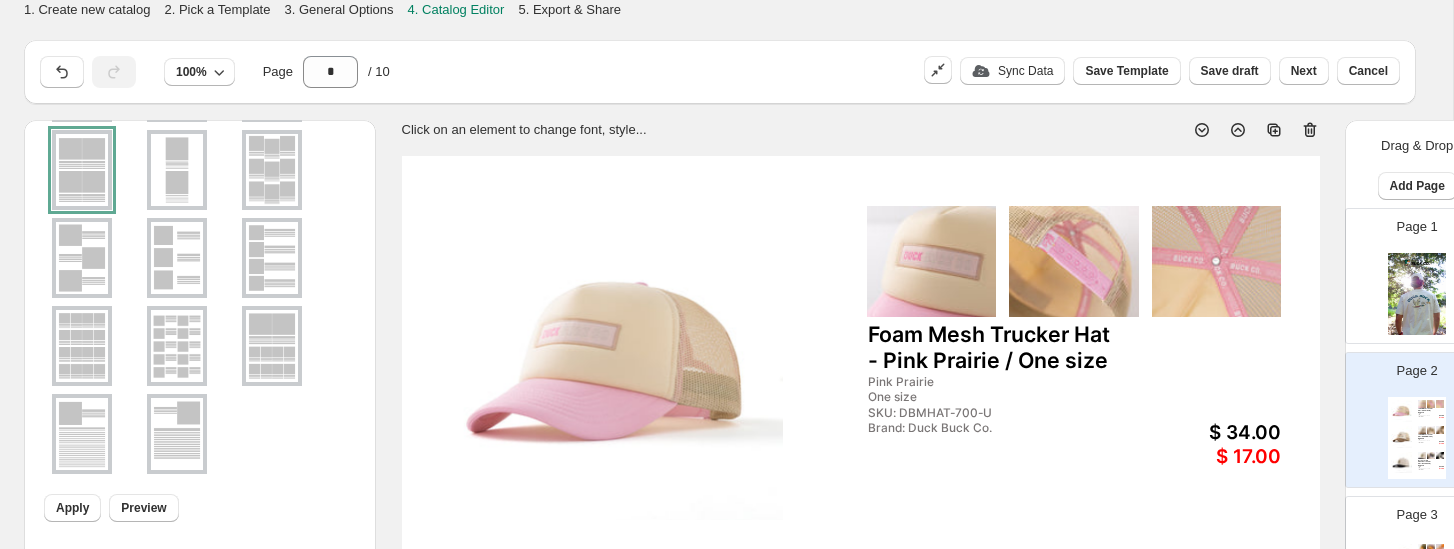 scroll, scrollTop: 45, scrollLeft: 0, axis: vertical 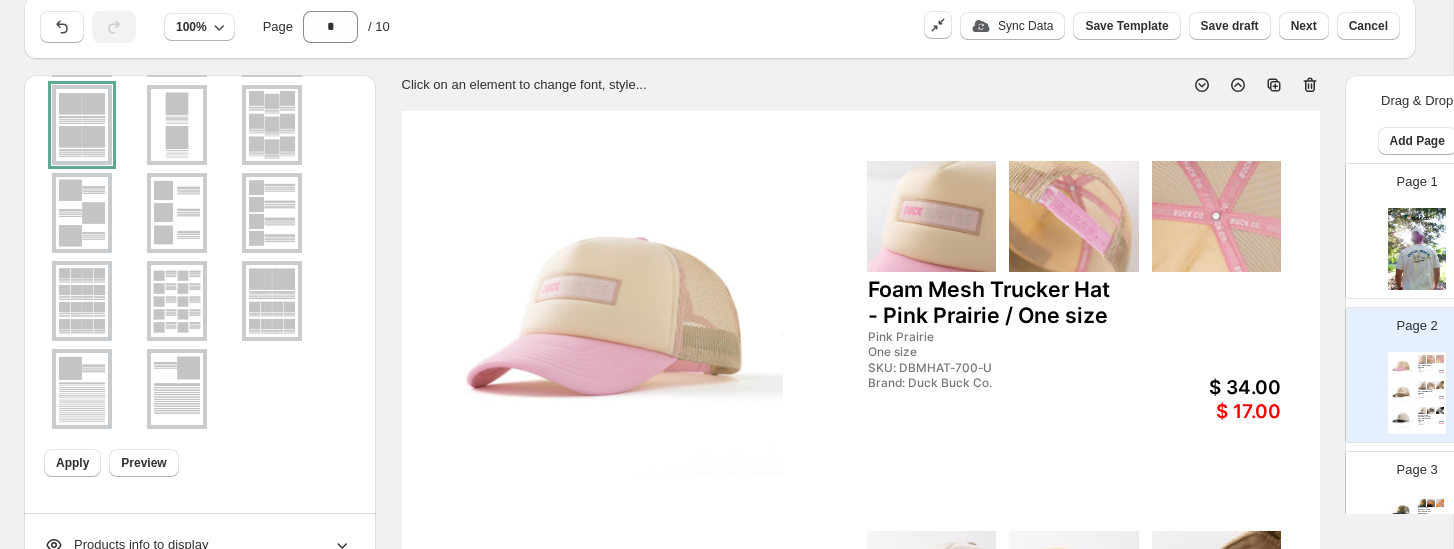 click at bounding box center [272, 125] 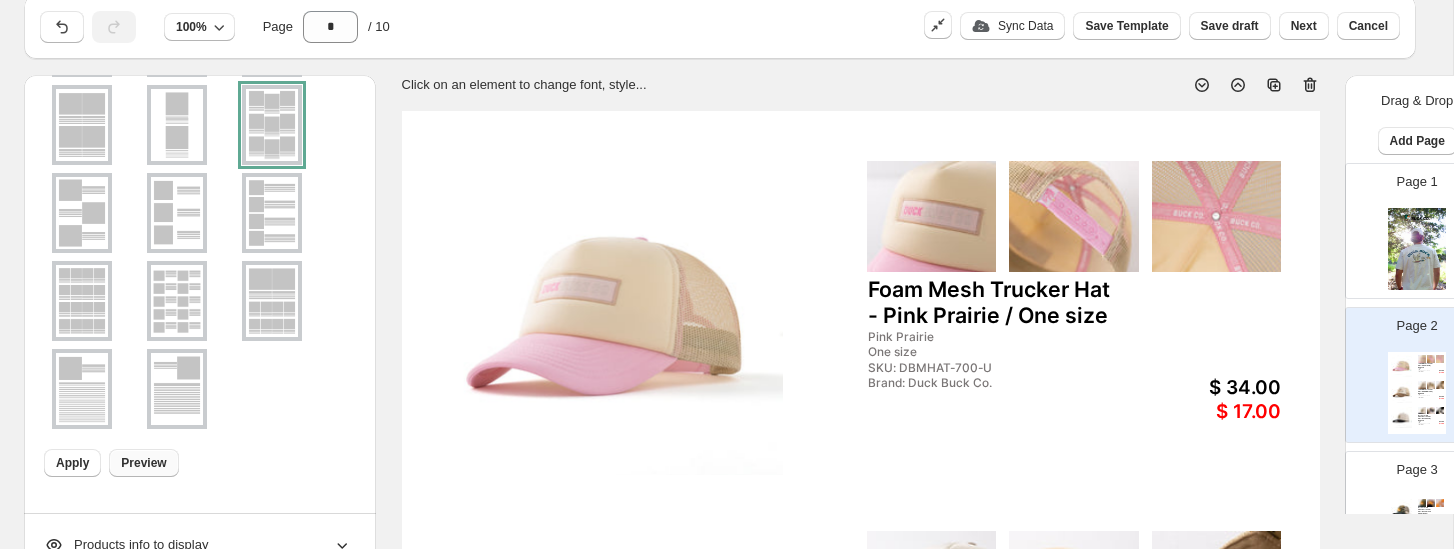 click on "Preview" at bounding box center (143, 463) 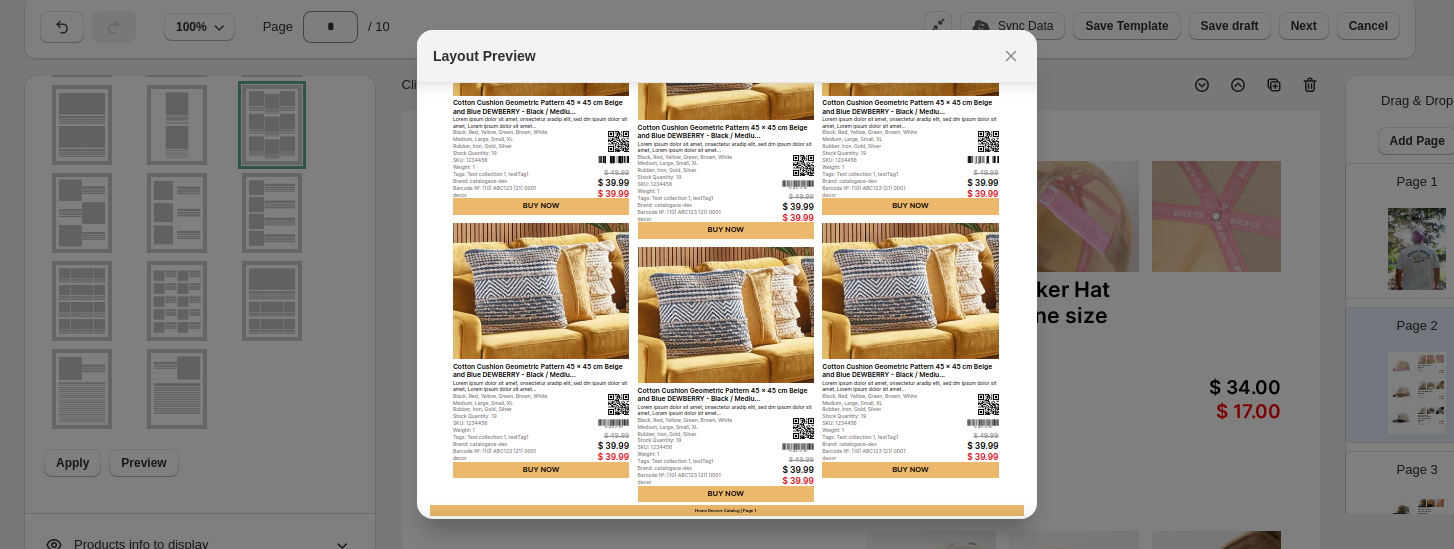 scroll, scrollTop: 439, scrollLeft: 0, axis: vertical 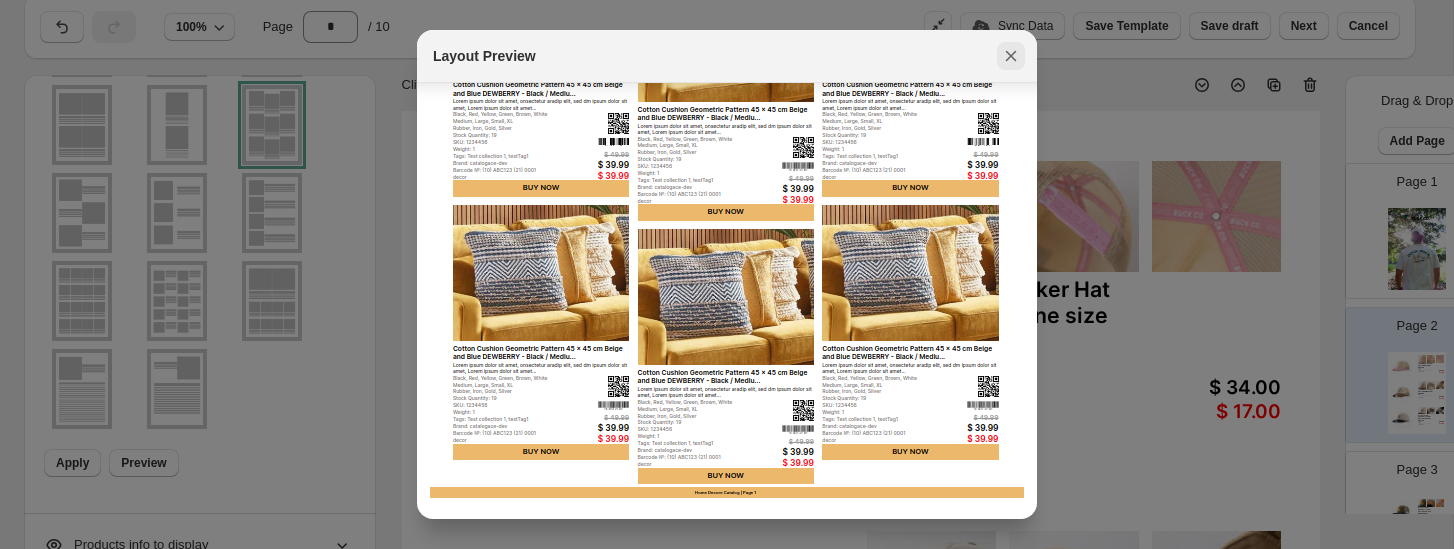 click 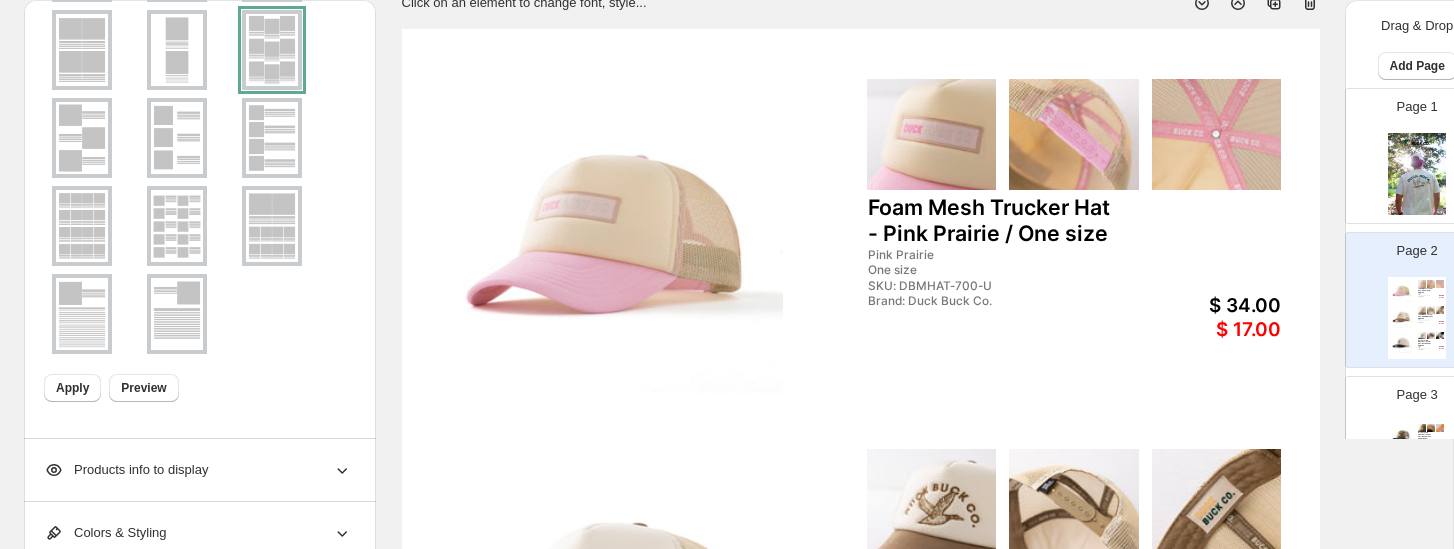 scroll, scrollTop: 148, scrollLeft: 0, axis: vertical 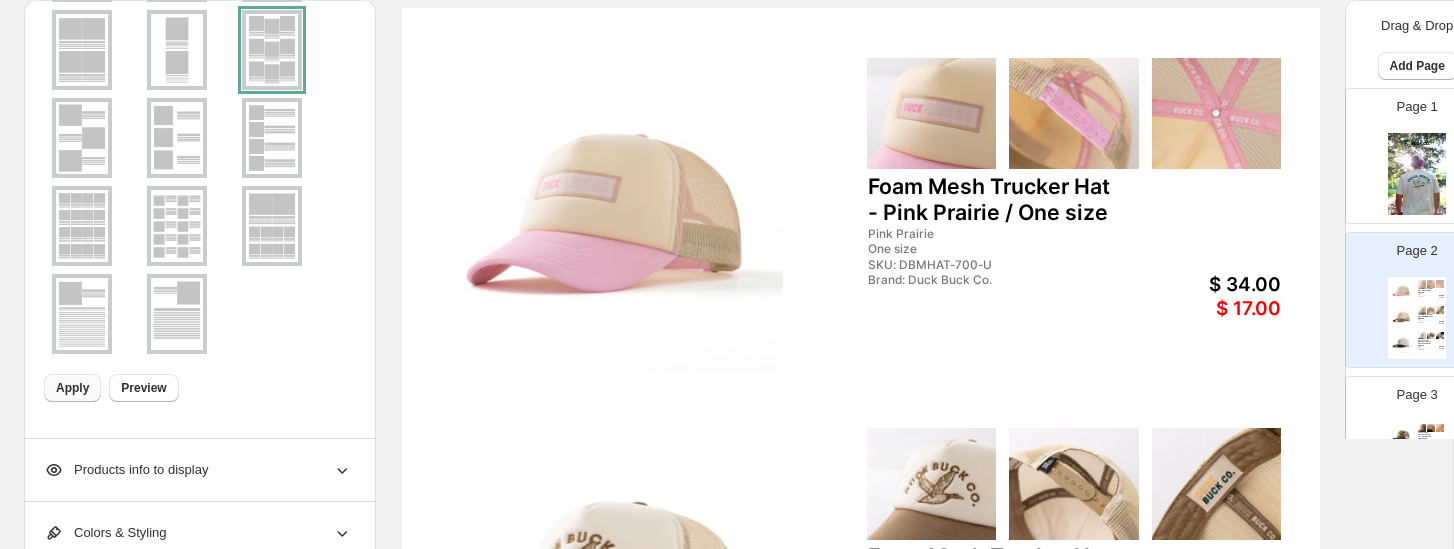 click on "Apply" at bounding box center (72, 388) 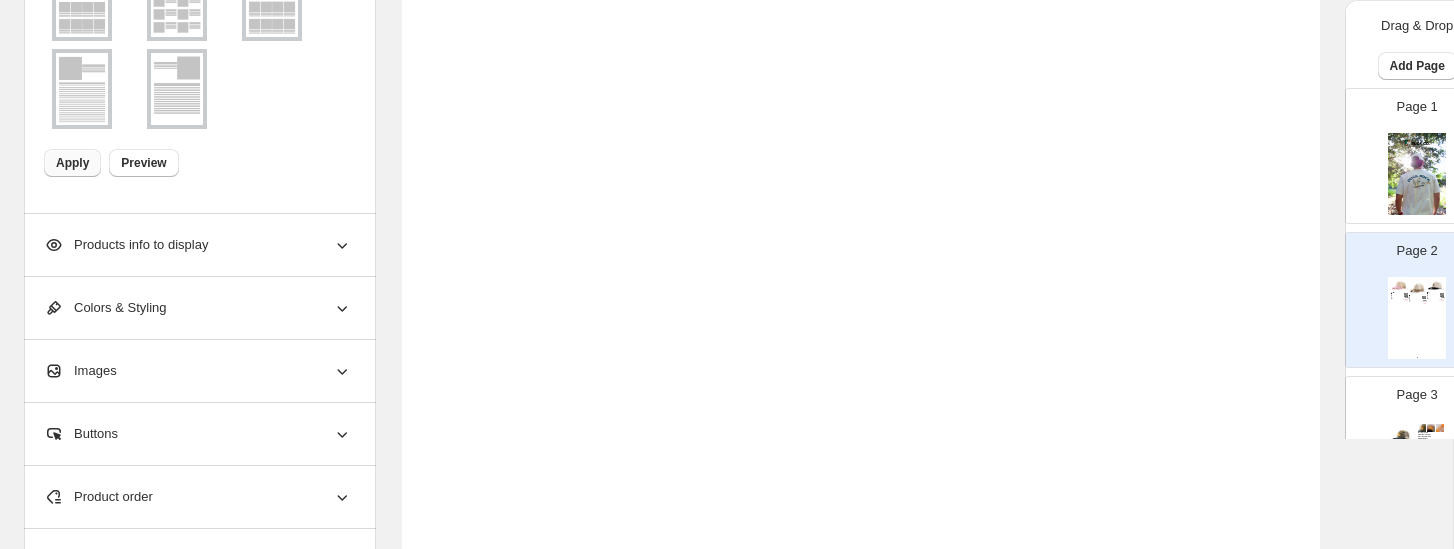 scroll, scrollTop: 781, scrollLeft: 0, axis: vertical 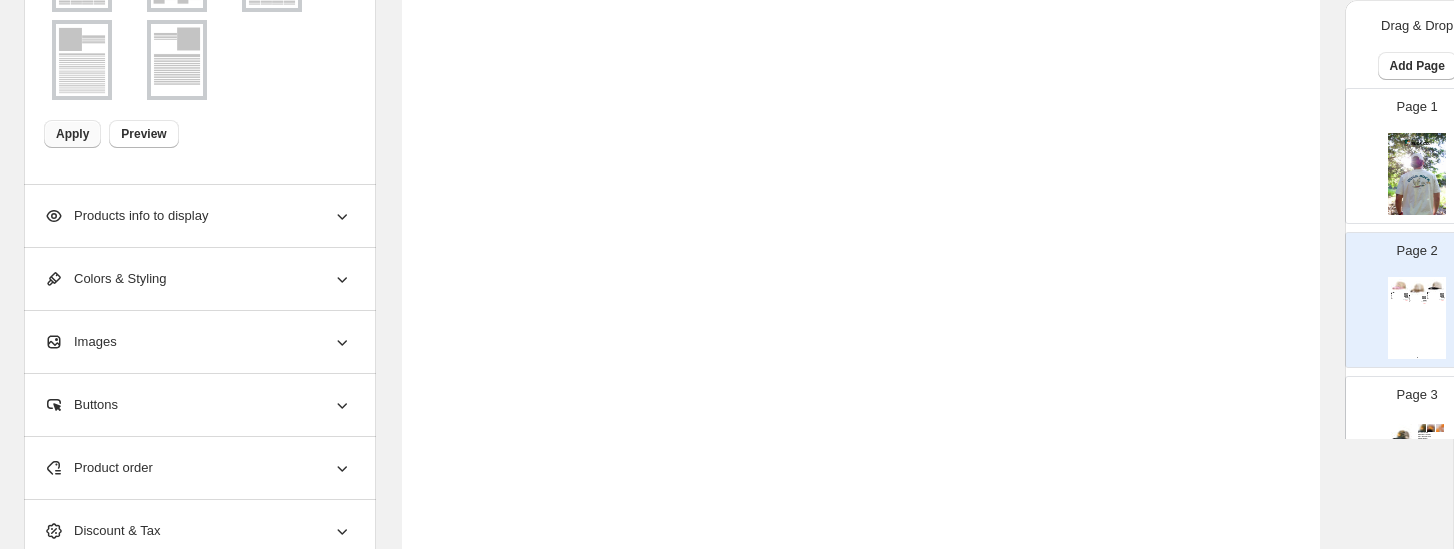 click 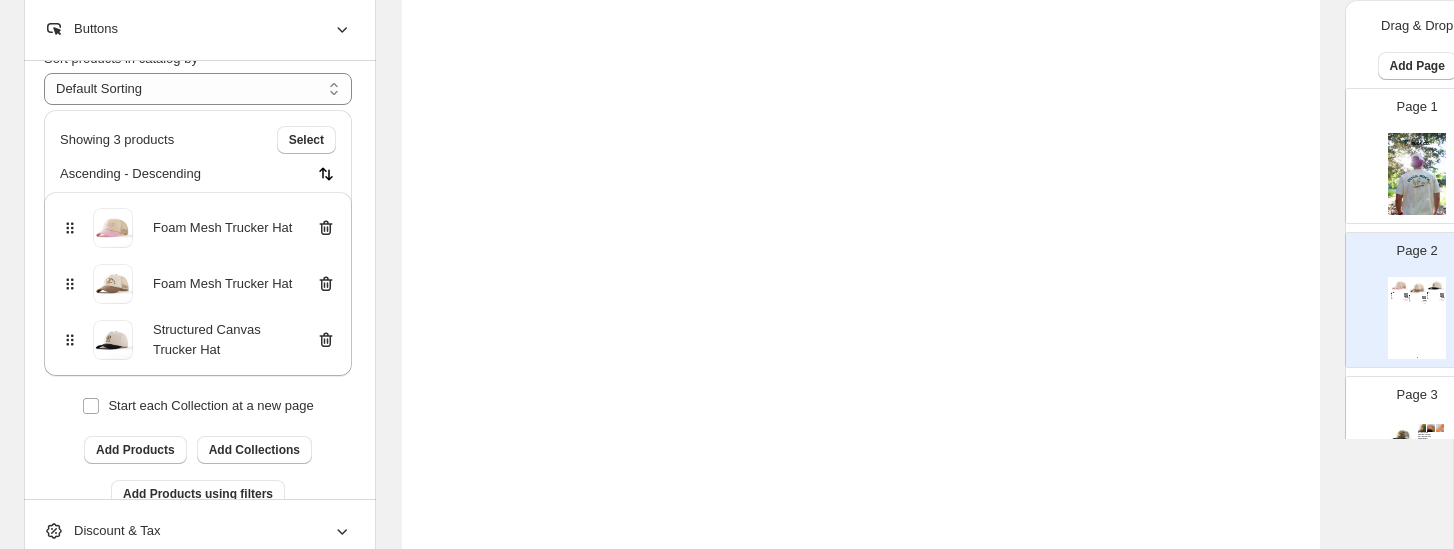 scroll, scrollTop: 77, scrollLeft: 0, axis: vertical 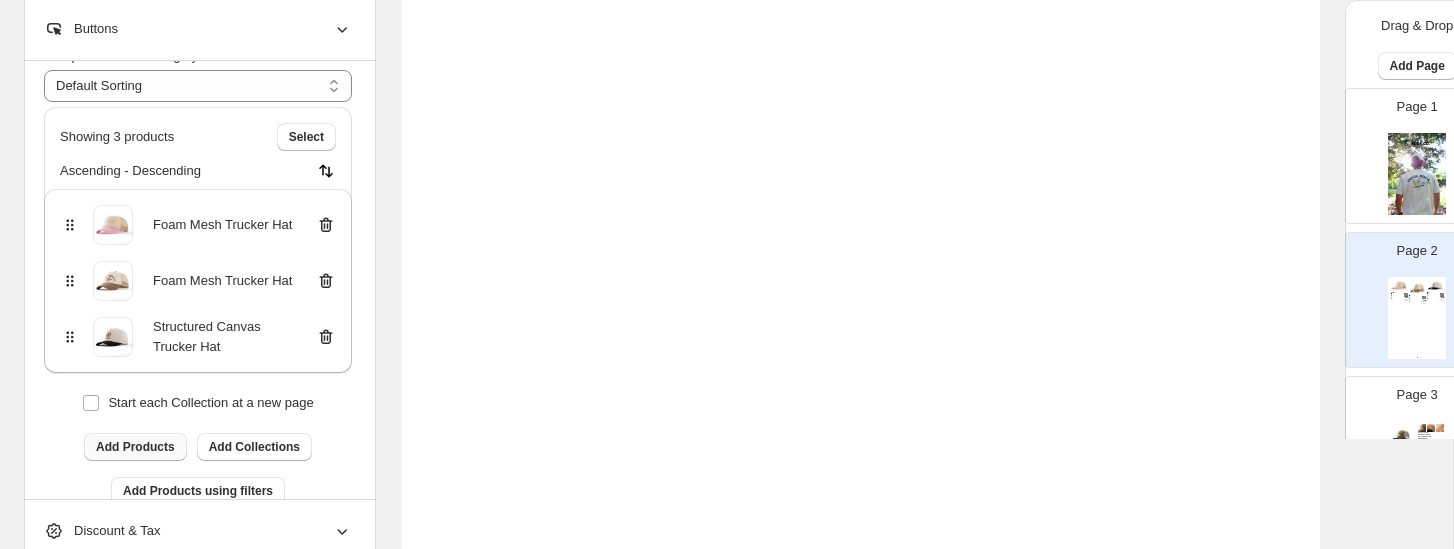 click on "Add Products" at bounding box center (135, 447) 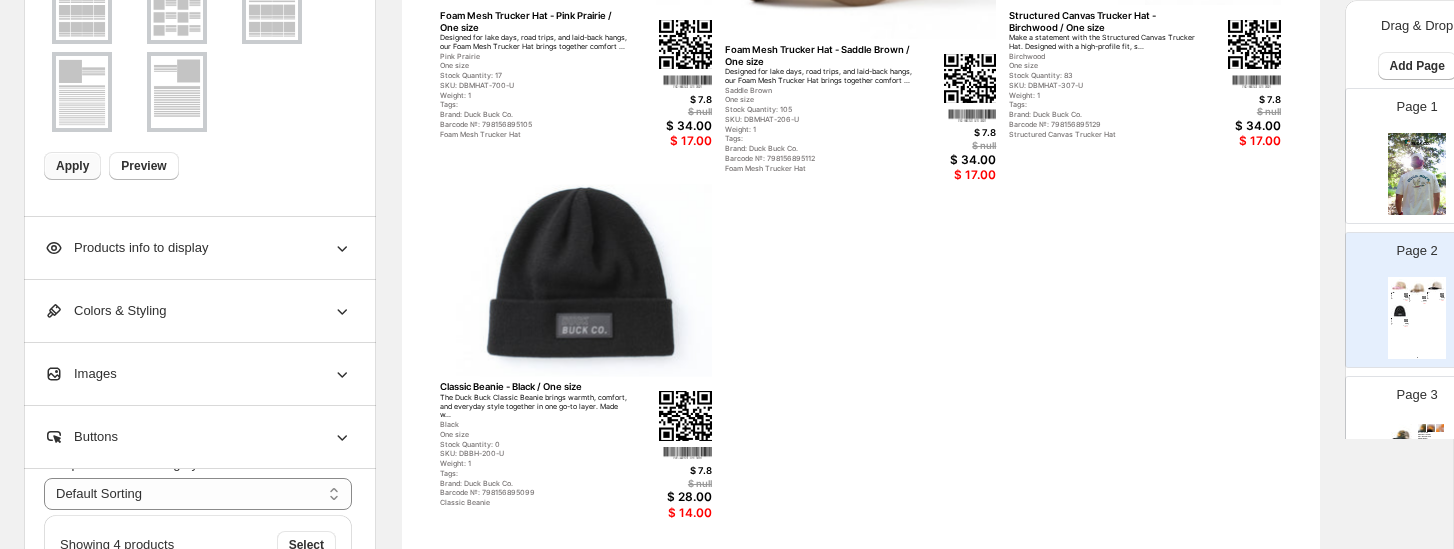 scroll, scrollTop: 603, scrollLeft: 0, axis: vertical 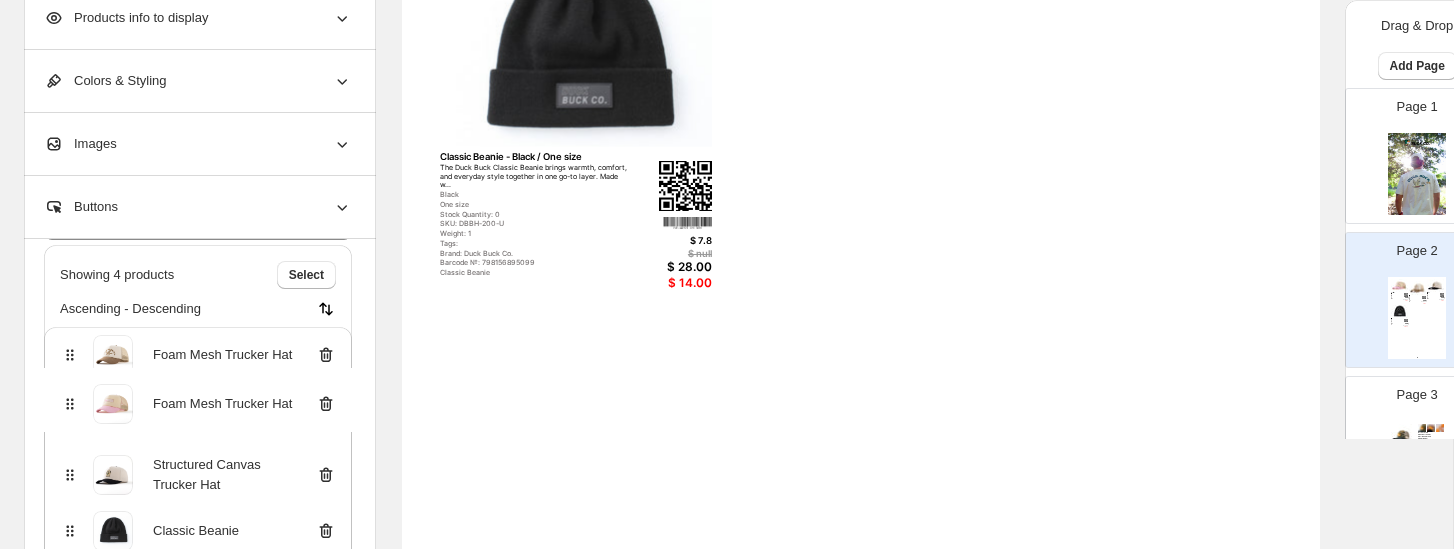 drag, startPoint x: 72, startPoint y: 365, endPoint x: 72, endPoint y: 429, distance: 64 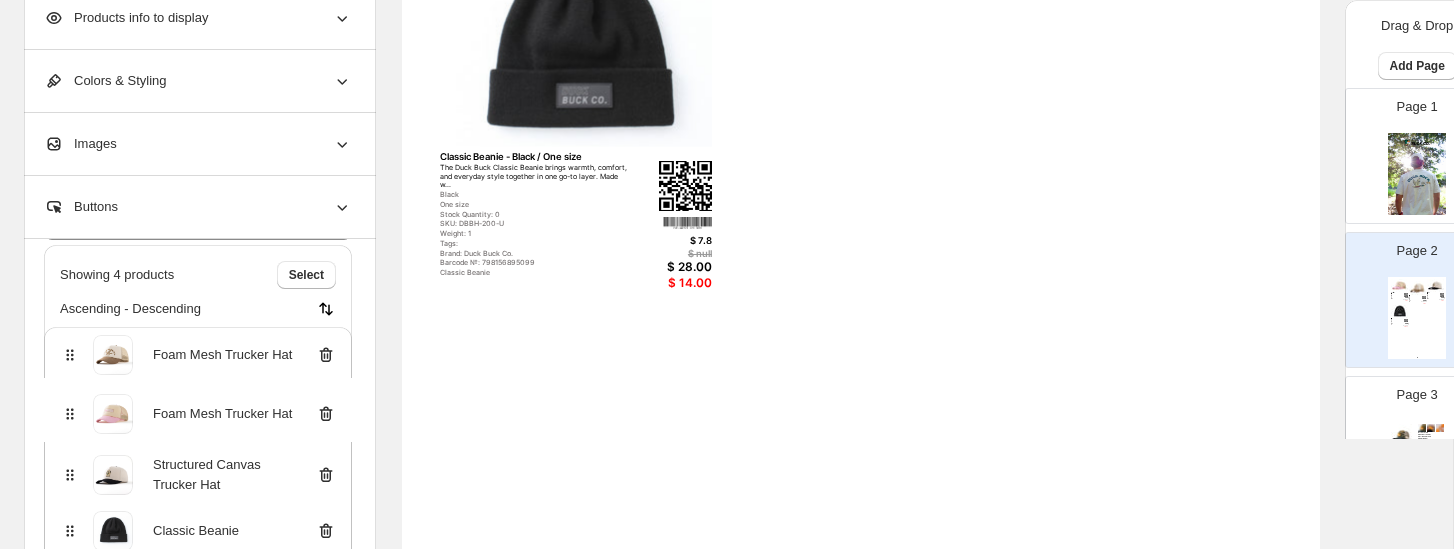 scroll, scrollTop: 608, scrollLeft: 0, axis: vertical 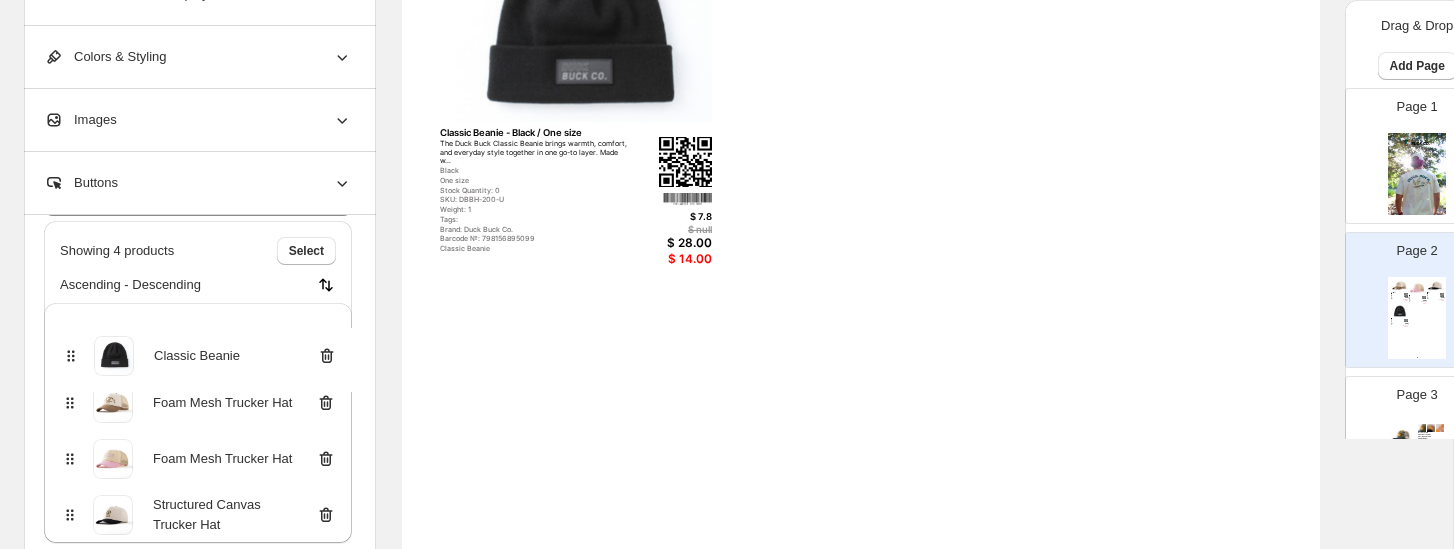 drag, startPoint x: 68, startPoint y: 528, endPoint x: 69, endPoint y: 350, distance: 178.0028 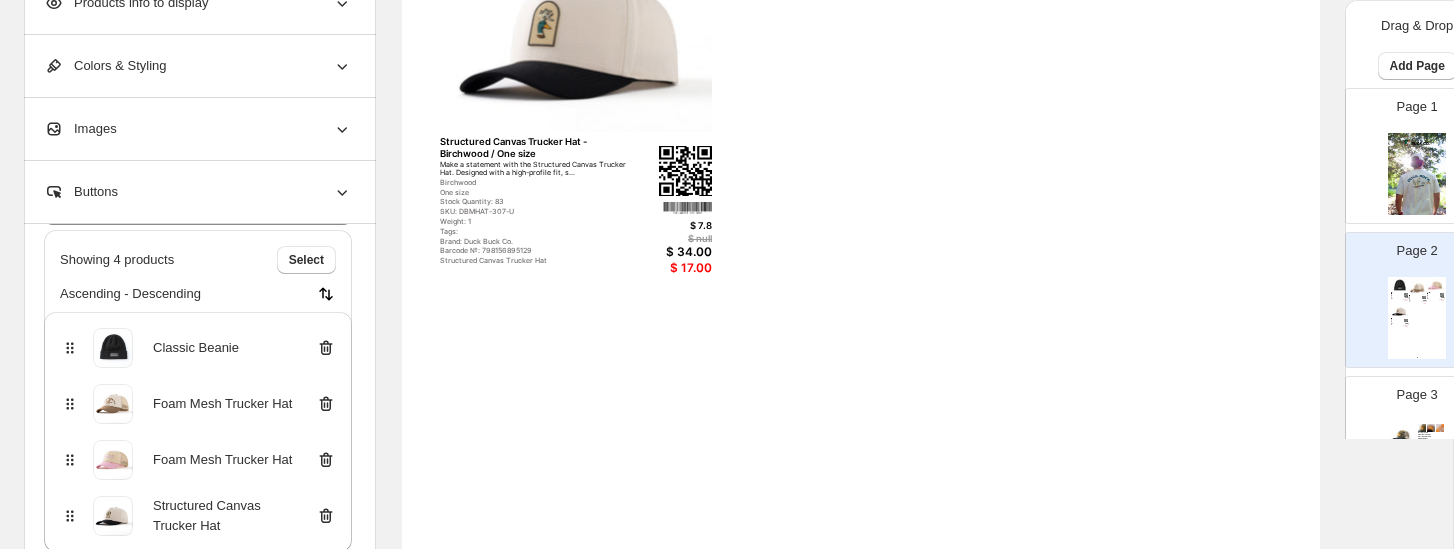 scroll, scrollTop: 620, scrollLeft: 0, axis: vertical 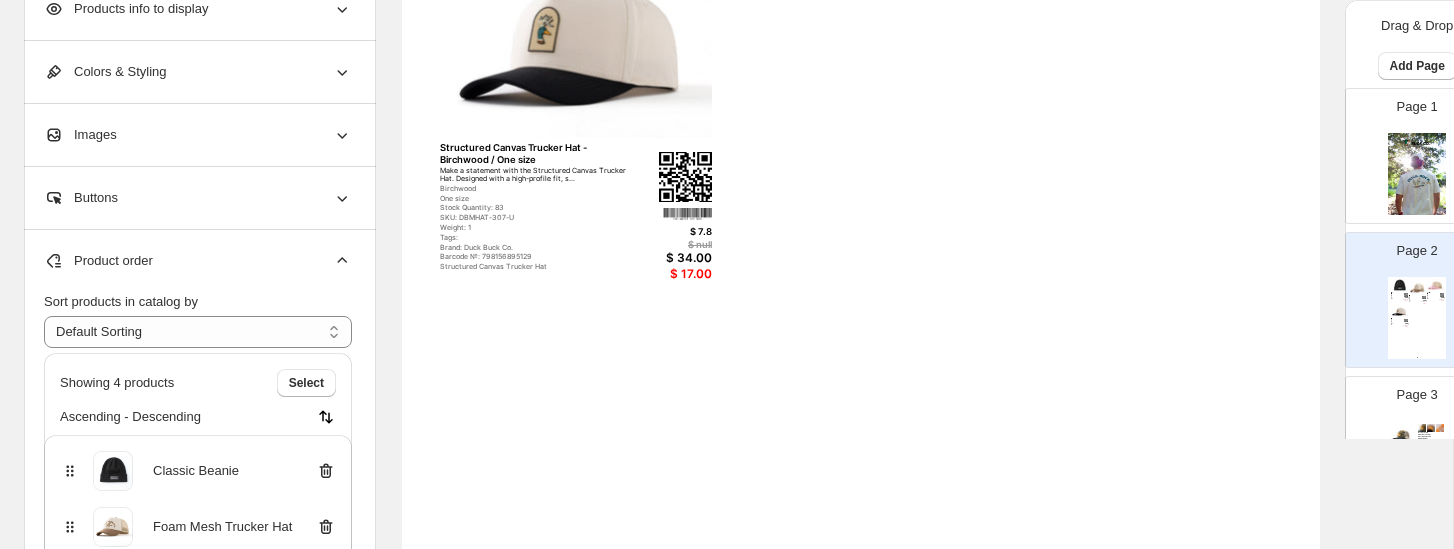 click 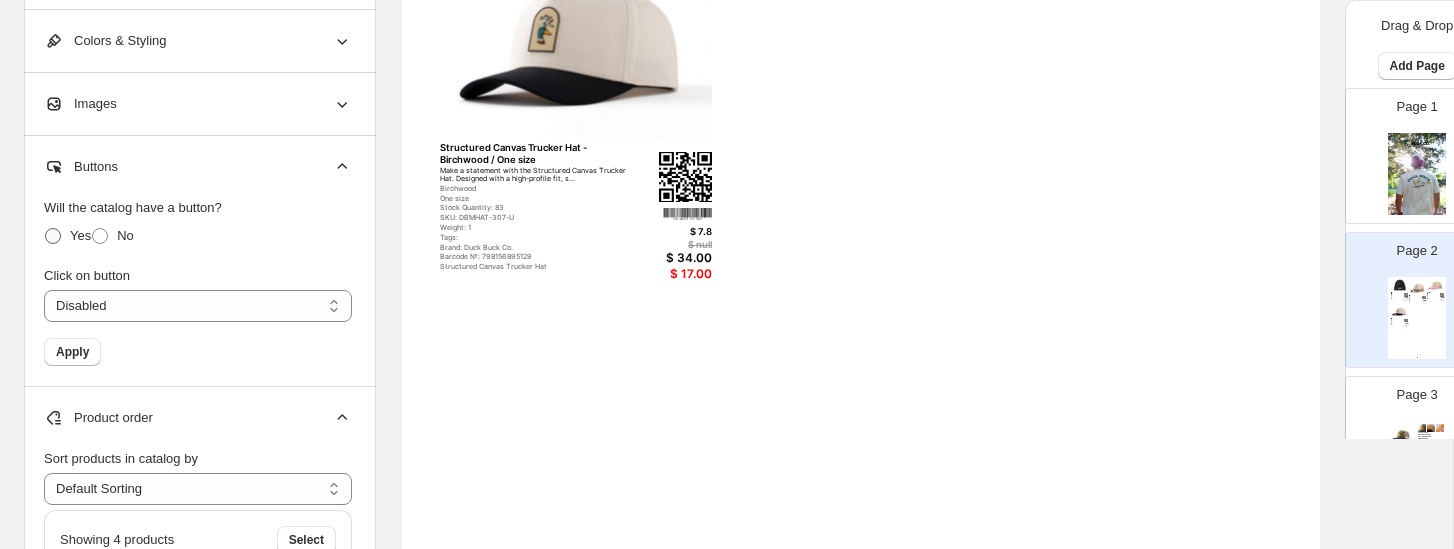 click at bounding box center [53, 236] 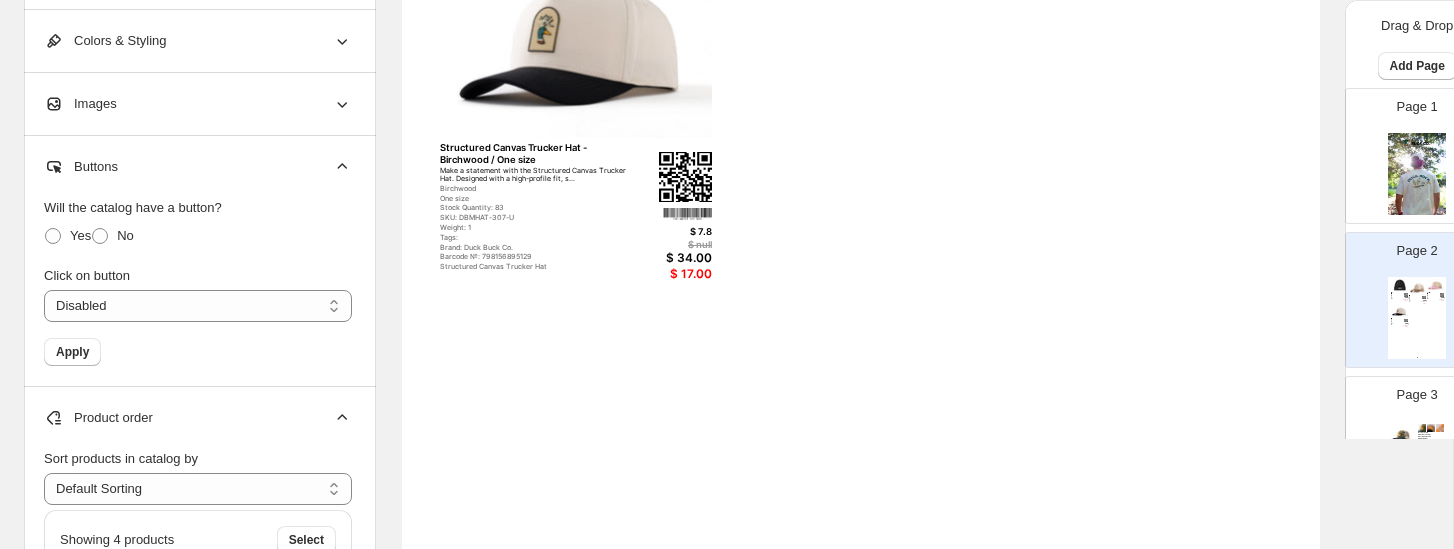 click 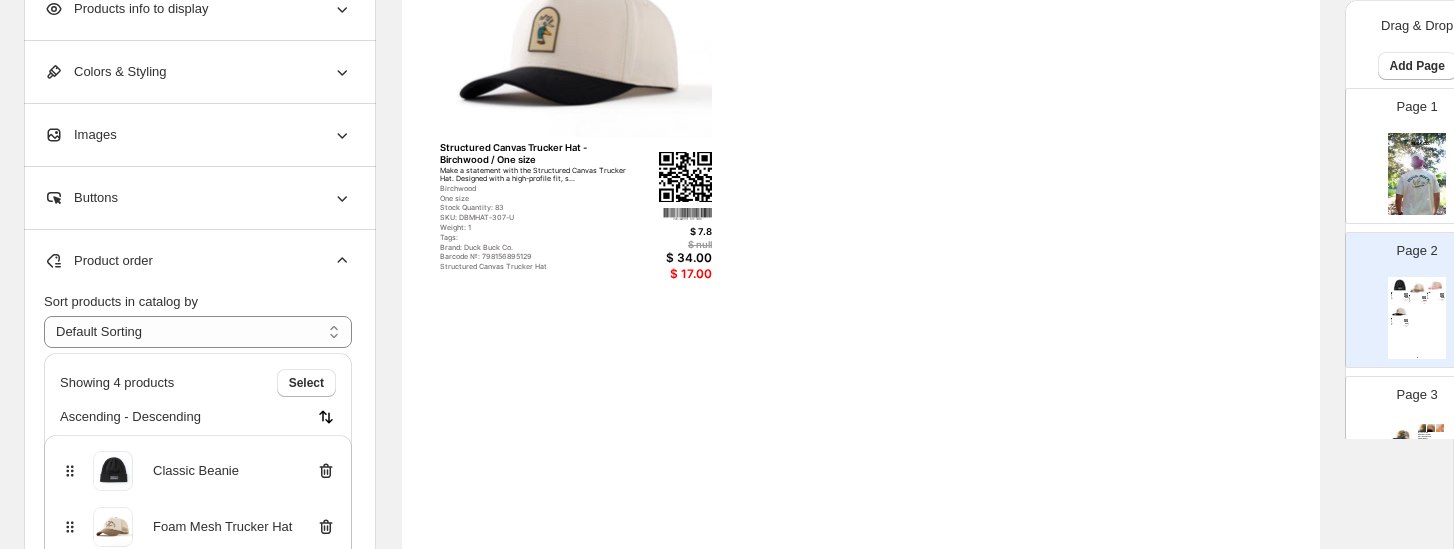 scroll, scrollTop: 175, scrollLeft: 0, axis: vertical 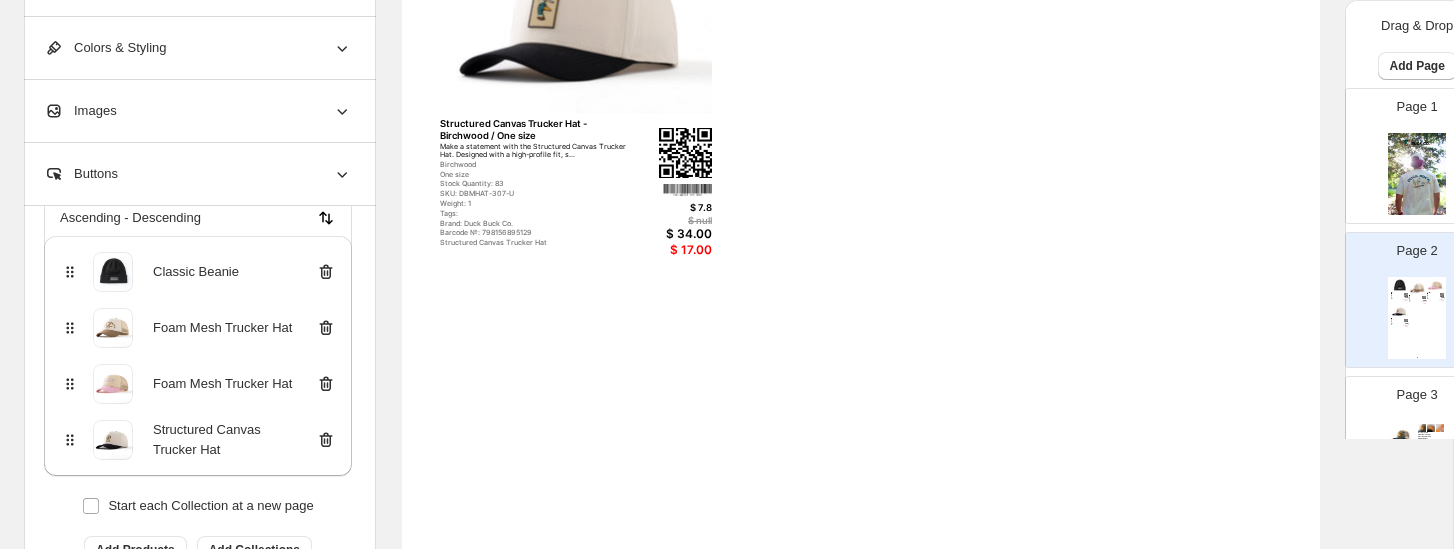 click 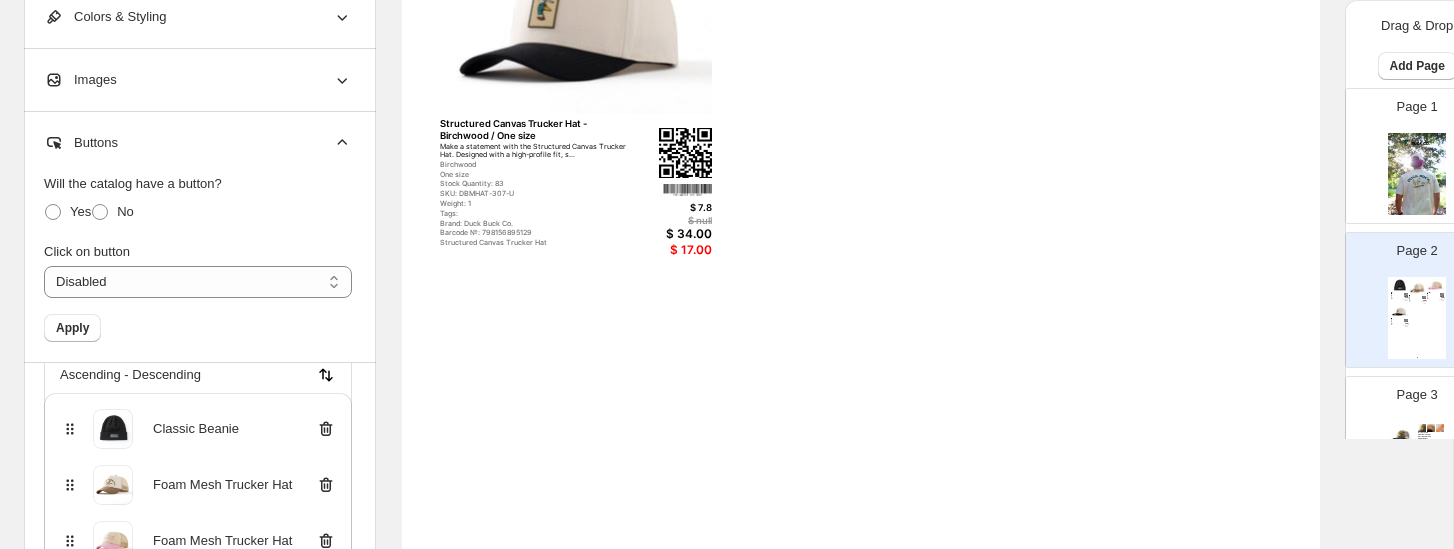 click 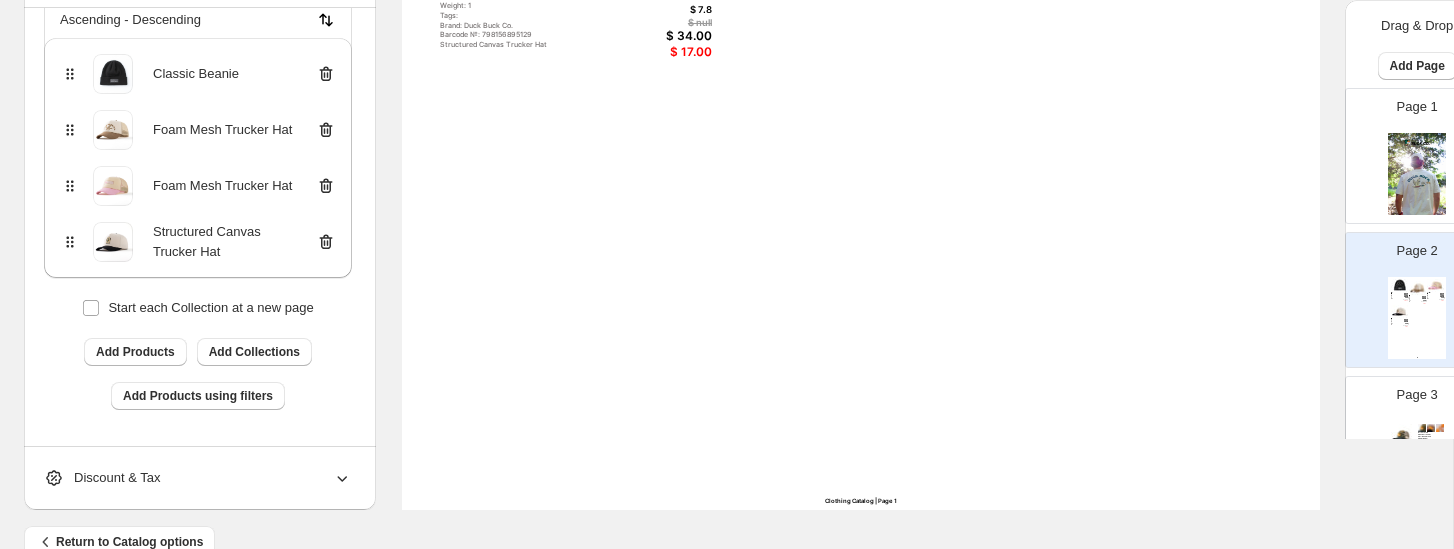 scroll, scrollTop: 876, scrollLeft: 0, axis: vertical 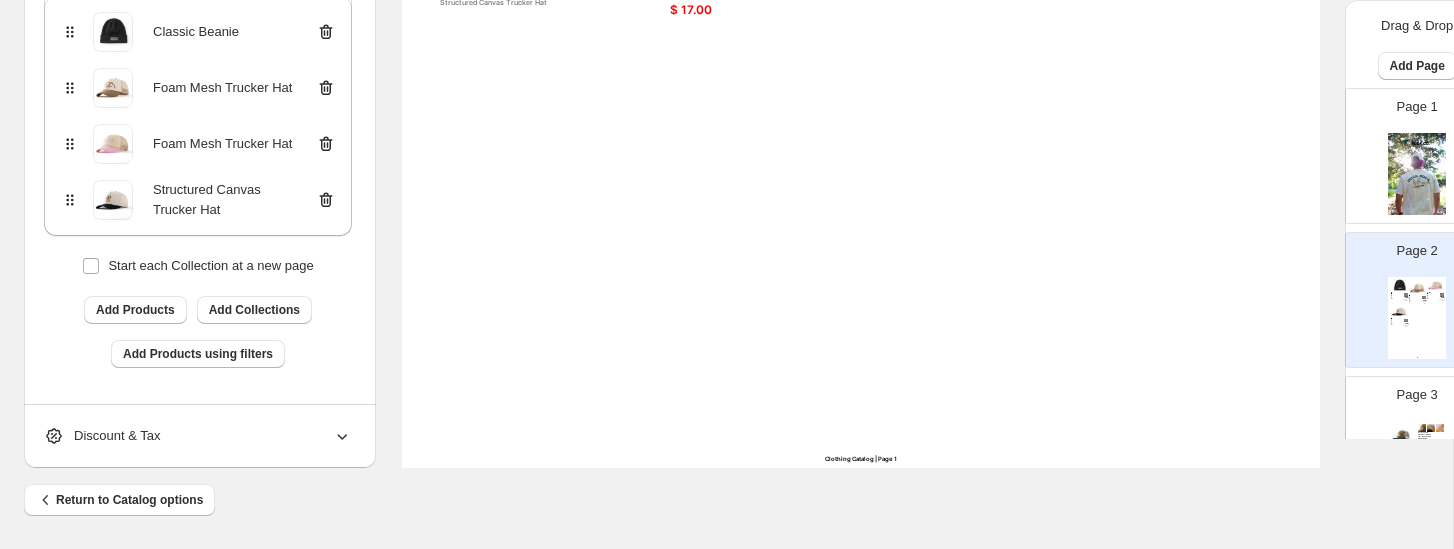 click 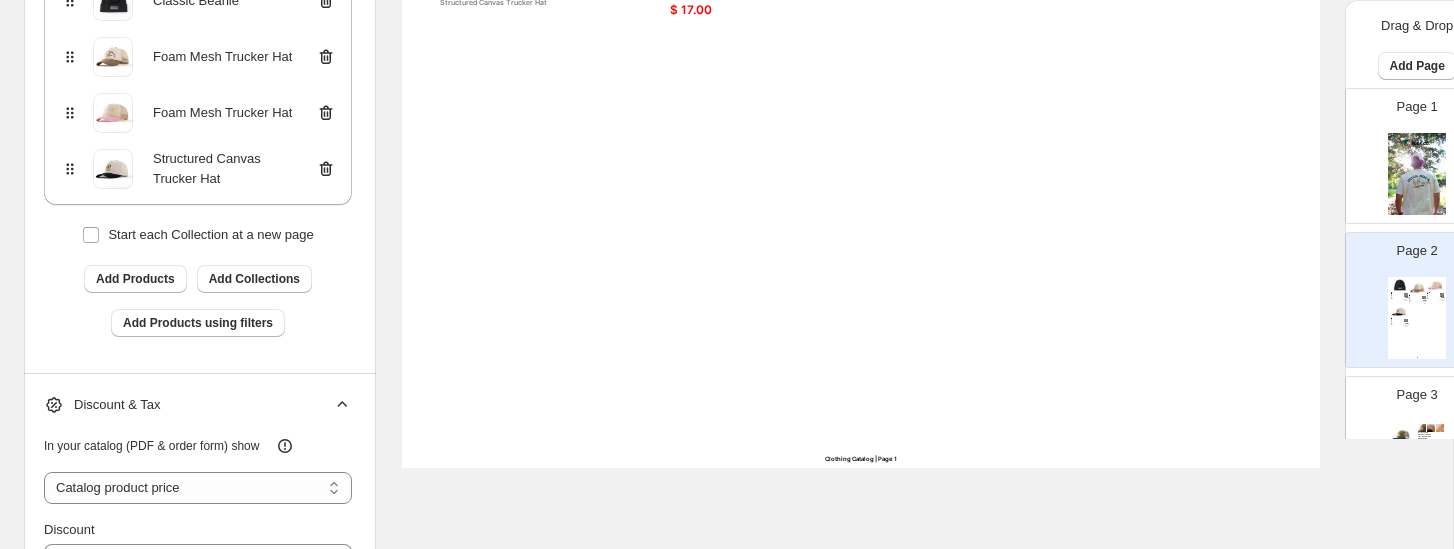scroll, scrollTop: 174, scrollLeft: 0, axis: vertical 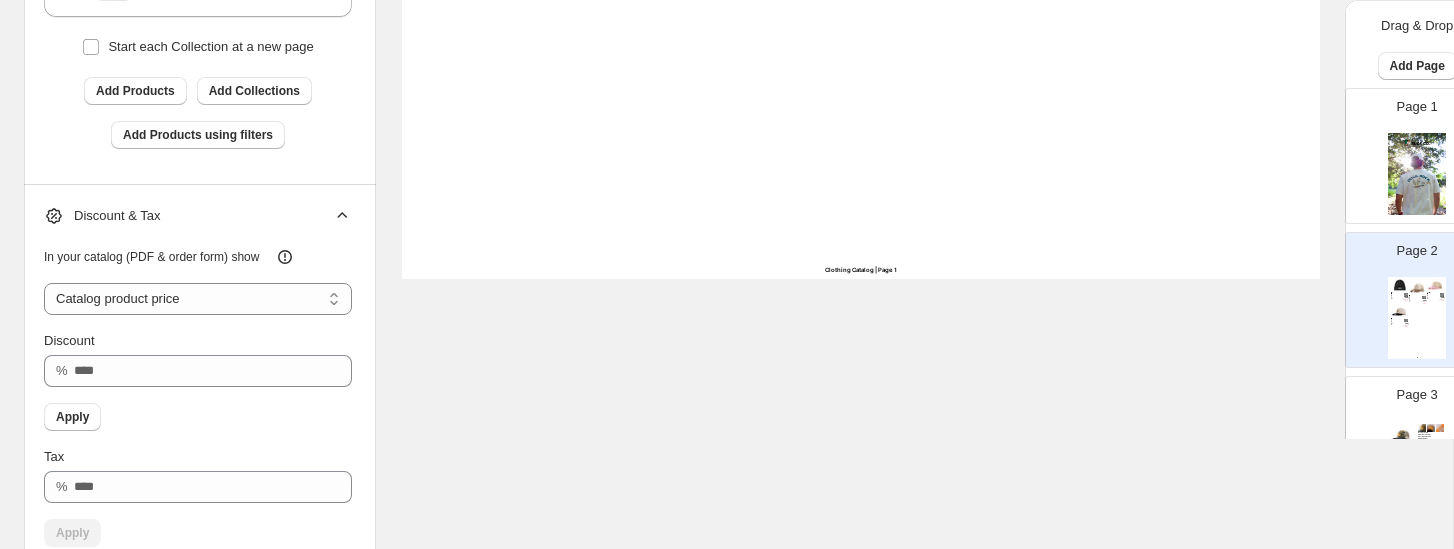click 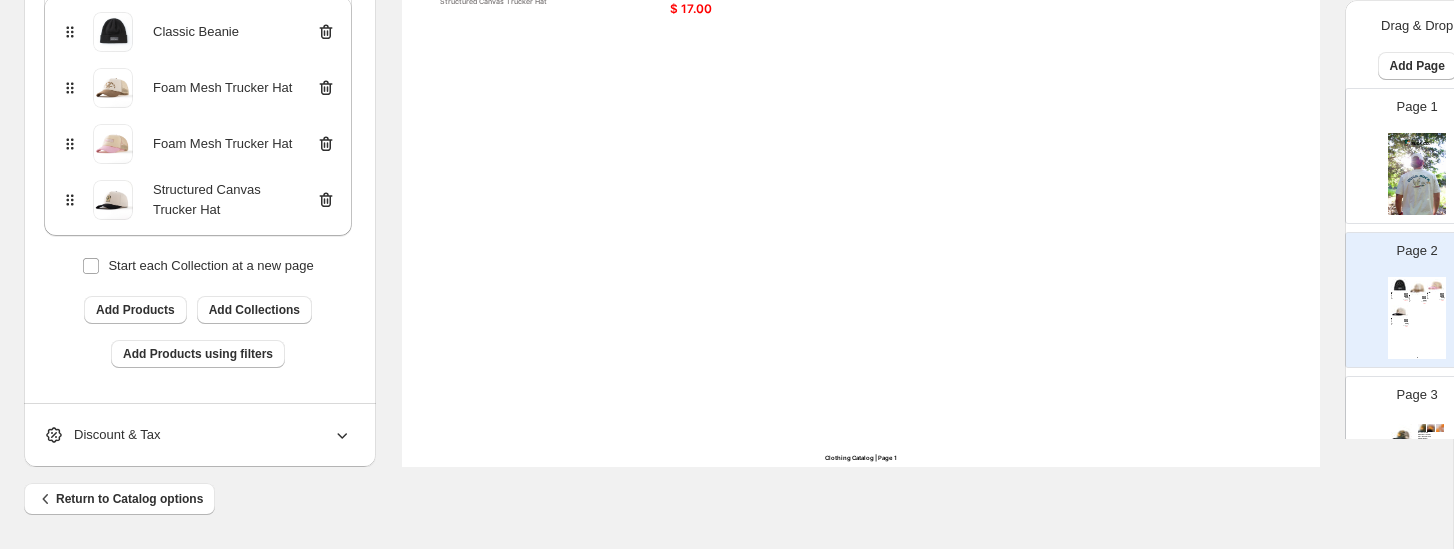 scroll, scrollTop: 876, scrollLeft: 0, axis: vertical 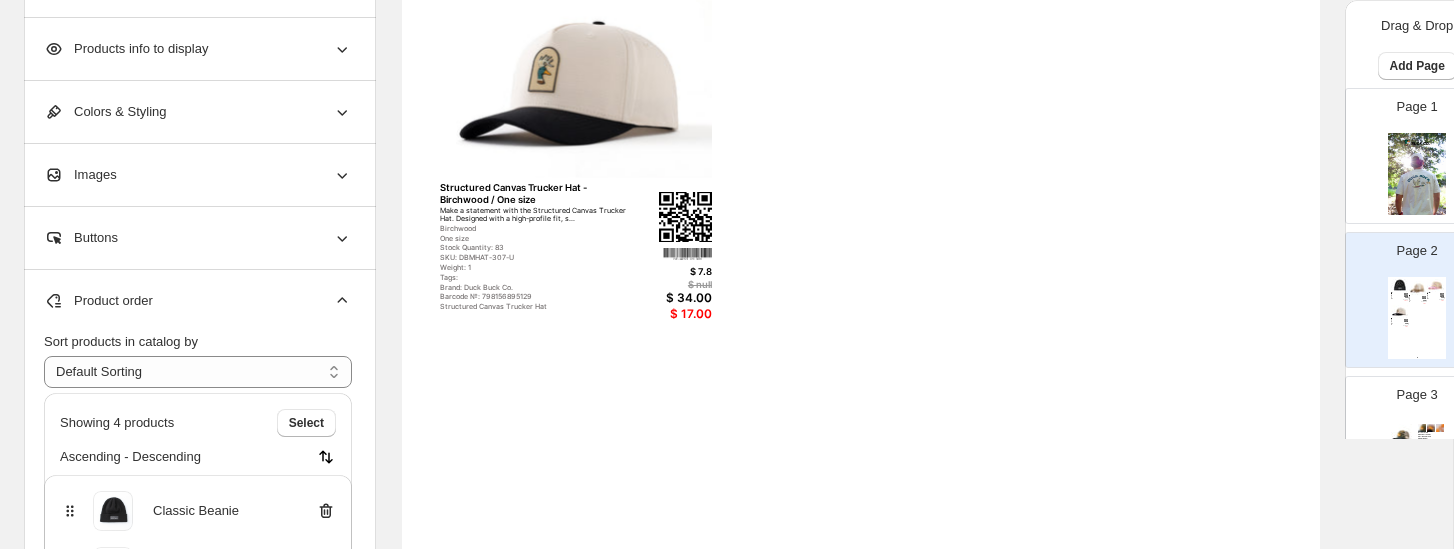 click 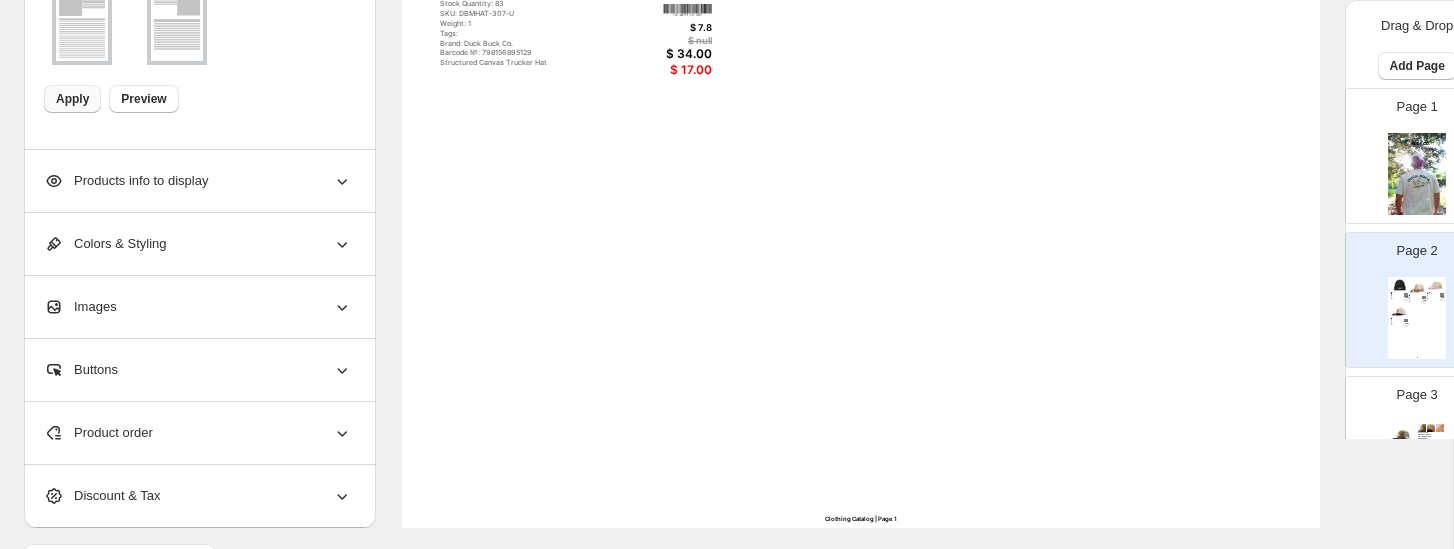 scroll, scrollTop: 820, scrollLeft: 0, axis: vertical 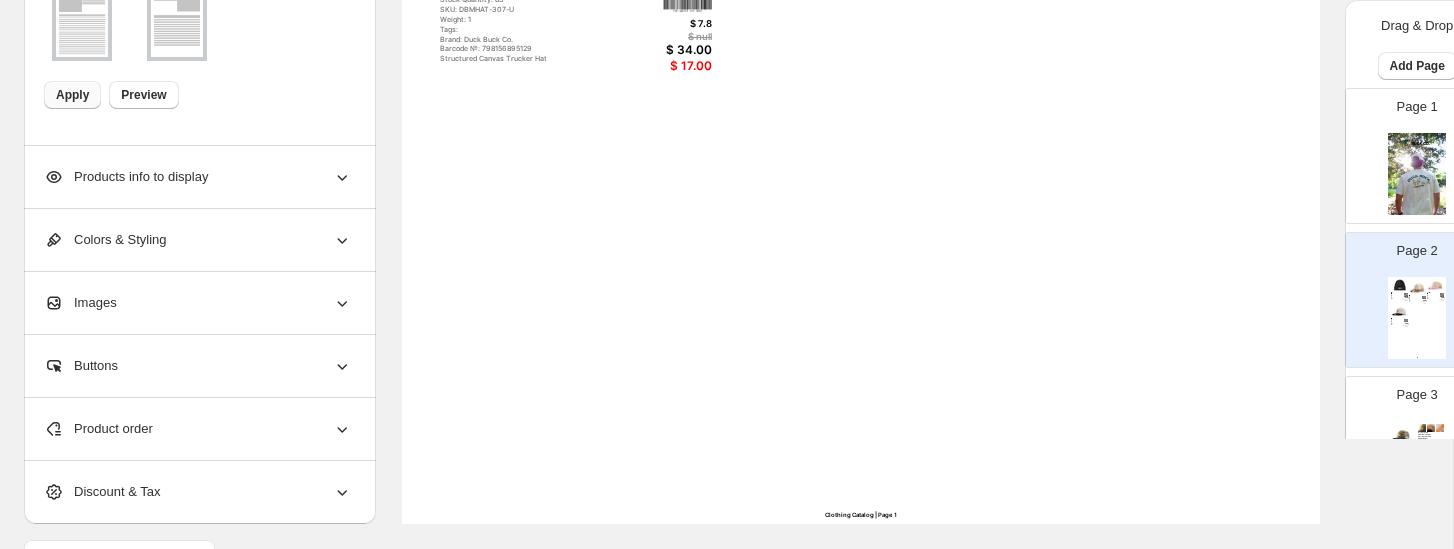 click 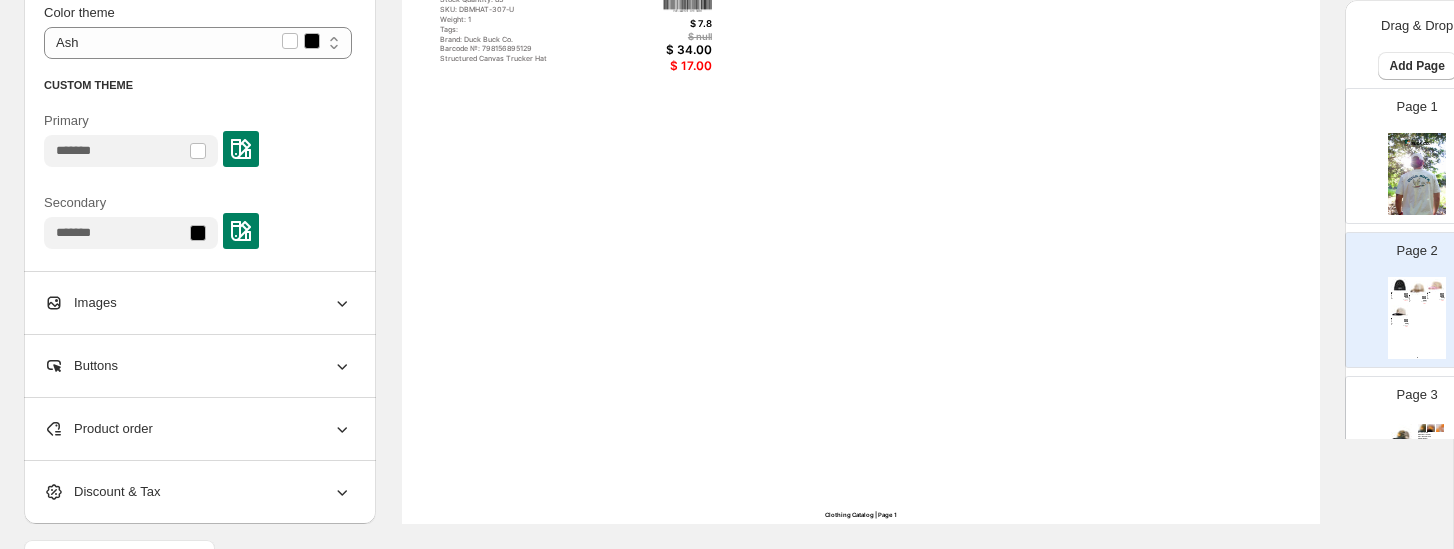 click 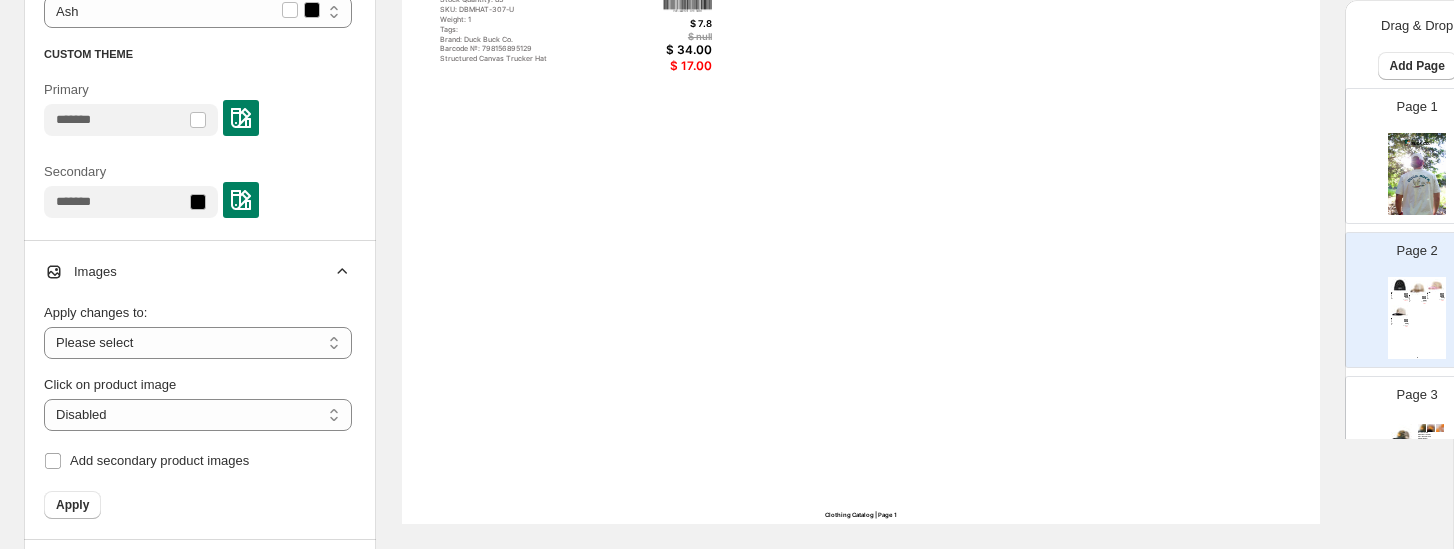 scroll, scrollTop: 51, scrollLeft: 0, axis: vertical 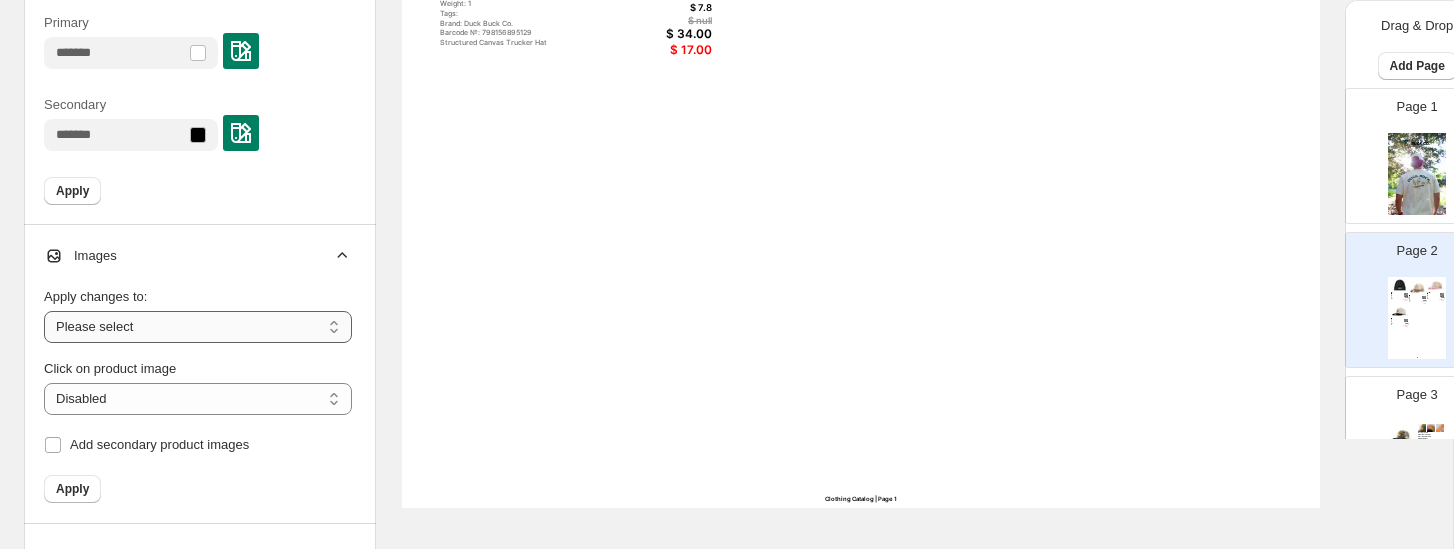 click on "**********" at bounding box center (198, 327) 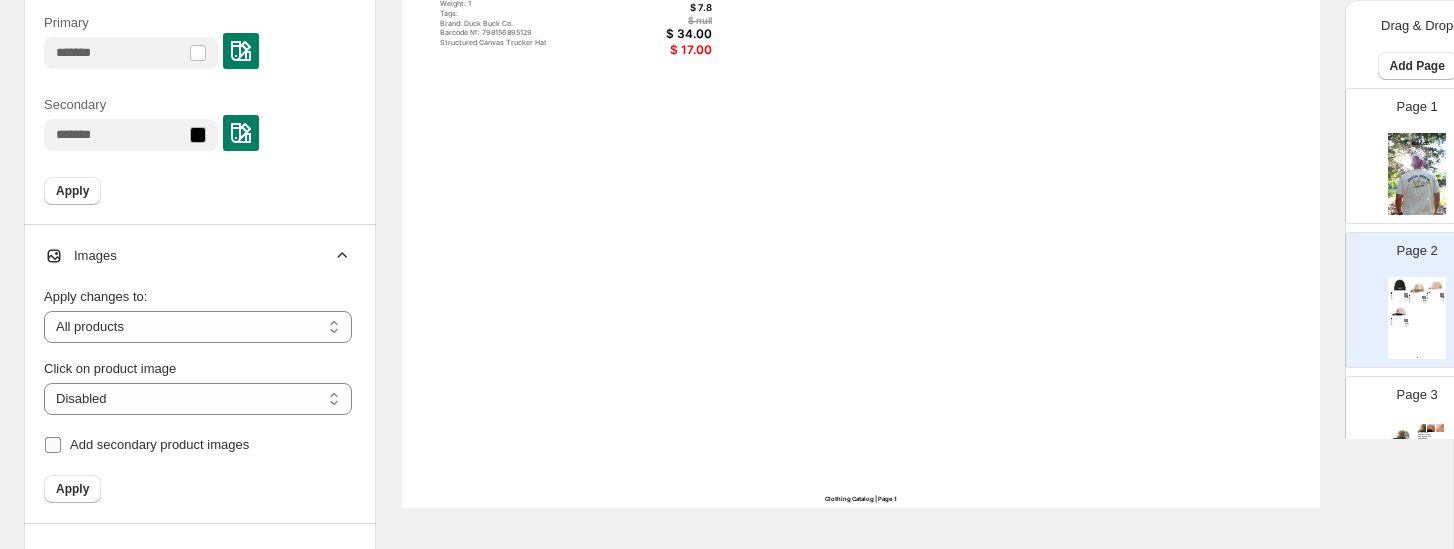 click on "Add secondary product images" at bounding box center (159, 444) 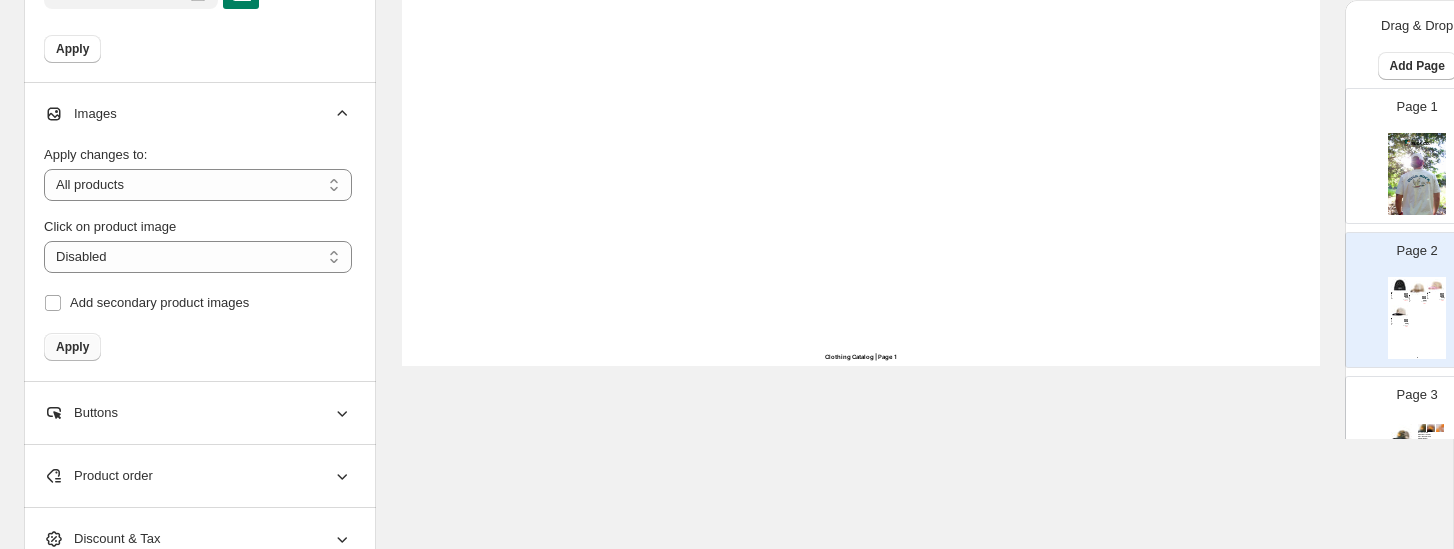 scroll, scrollTop: 989, scrollLeft: 0, axis: vertical 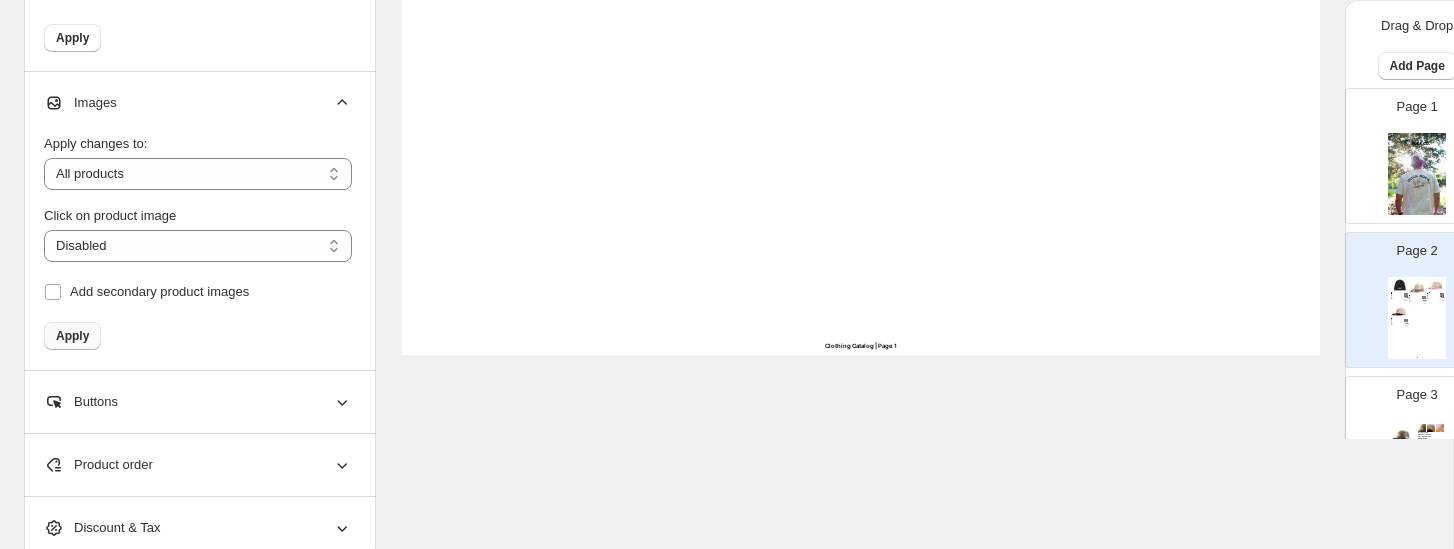 click on "Apply" at bounding box center [72, 336] 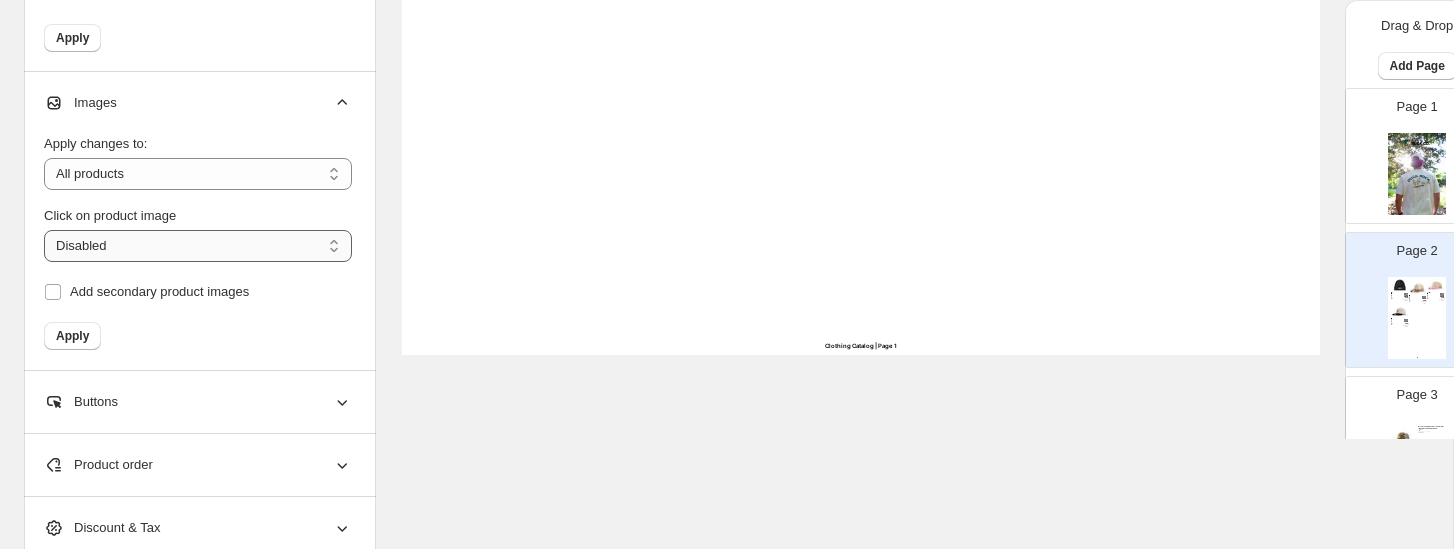 click on "**********" at bounding box center (198, 246) 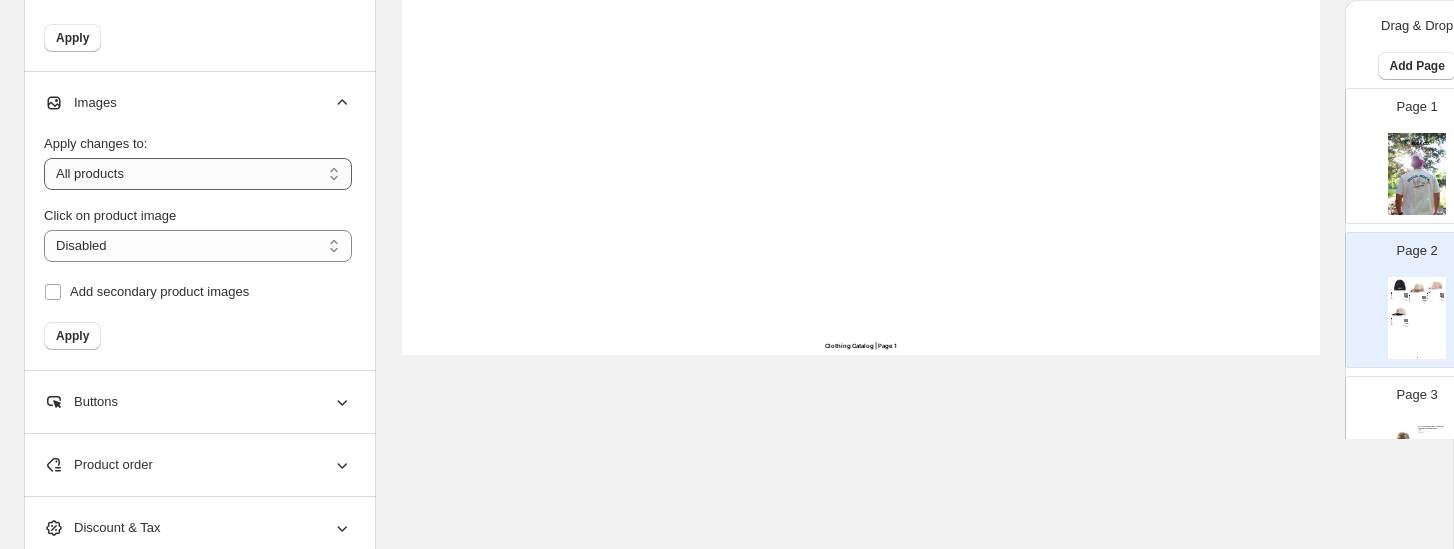 click on "**********" at bounding box center [198, 174] 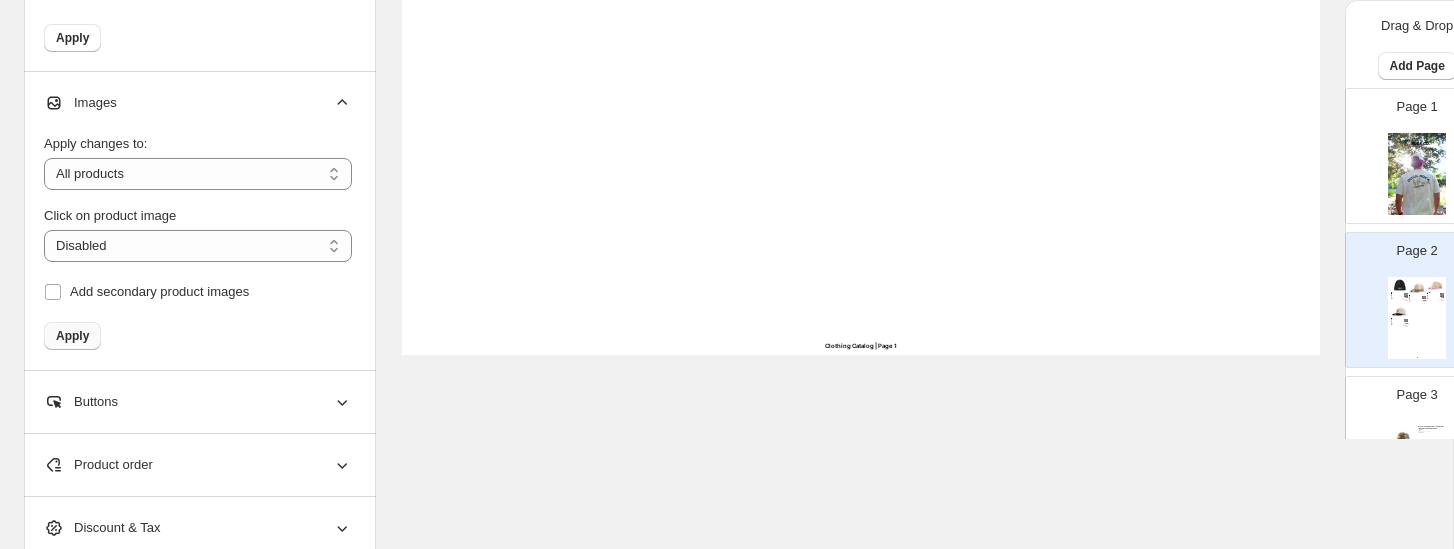 click on "Apply" at bounding box center [72, 336] 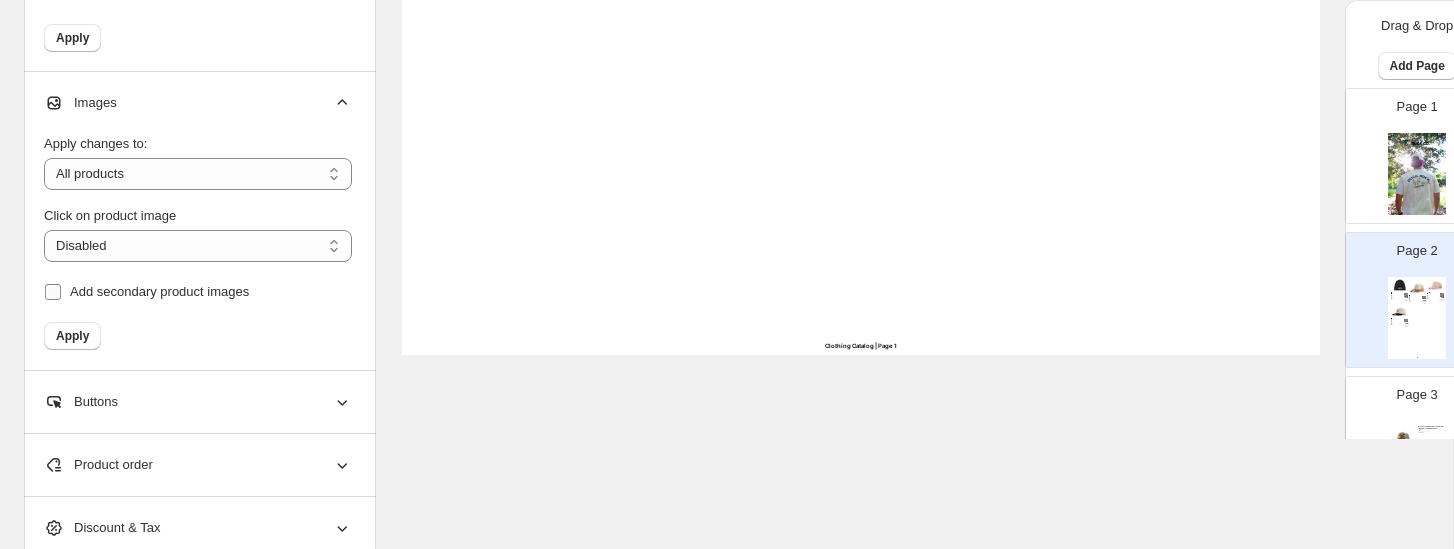 click on "Add secondary product images" at bounding box center (159, 291) 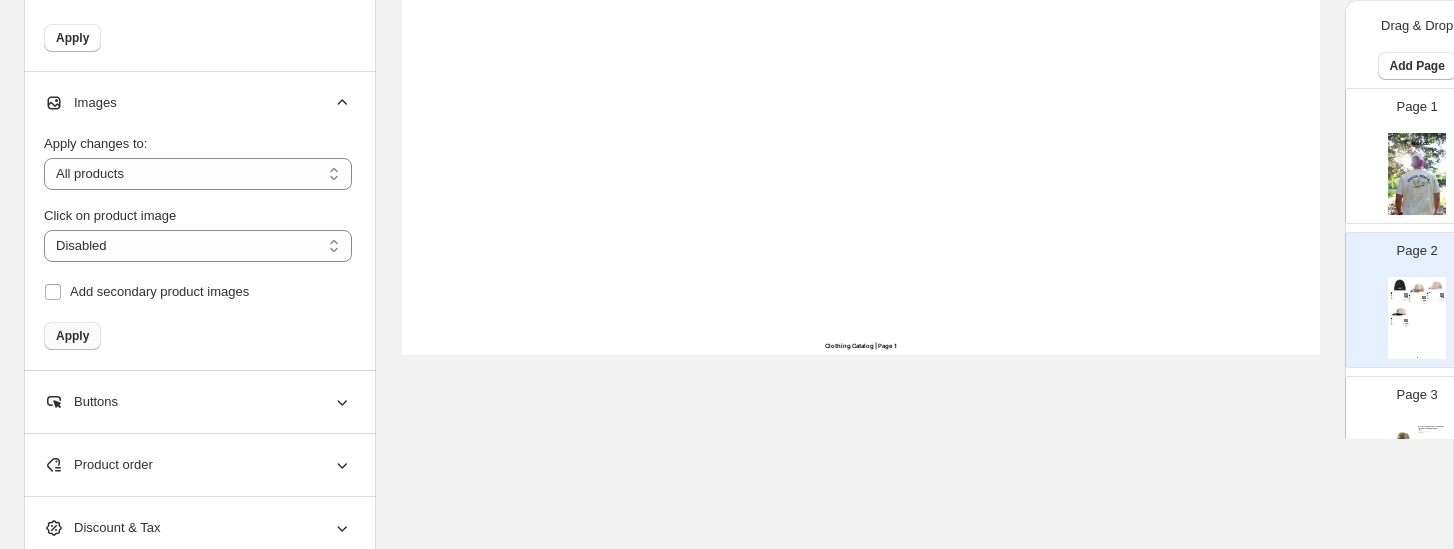 click on "Apply" at bounding box center [72, 336] 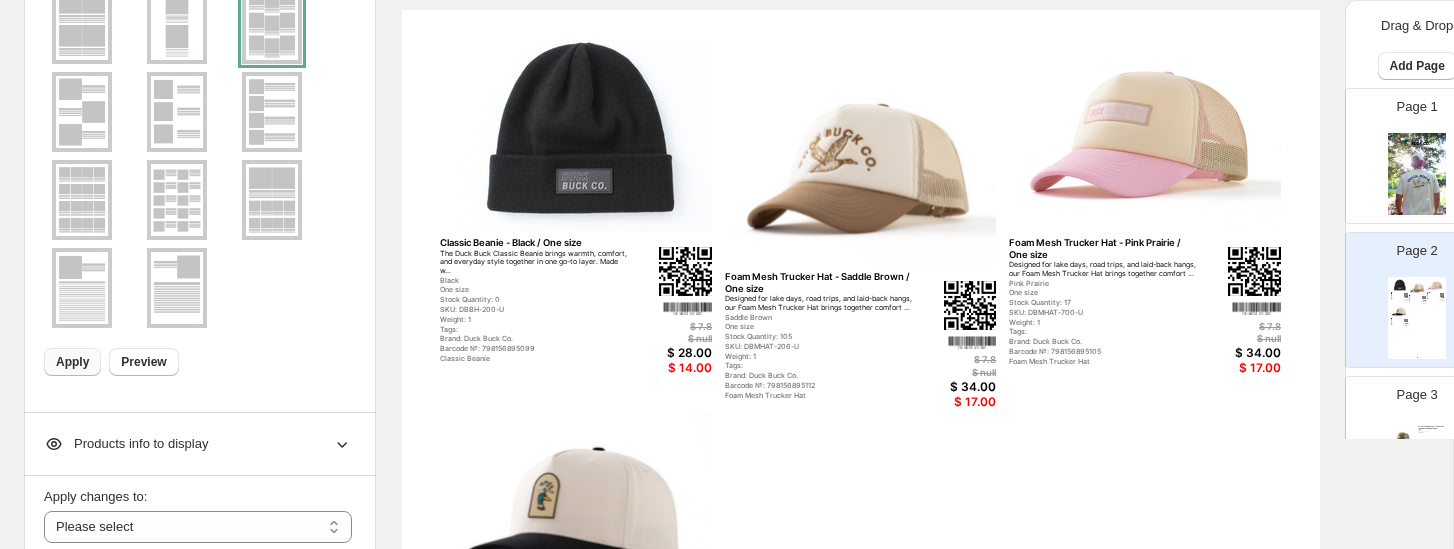 scroll, scrollTop: 148, scrollLeft: 0, axis: vertical 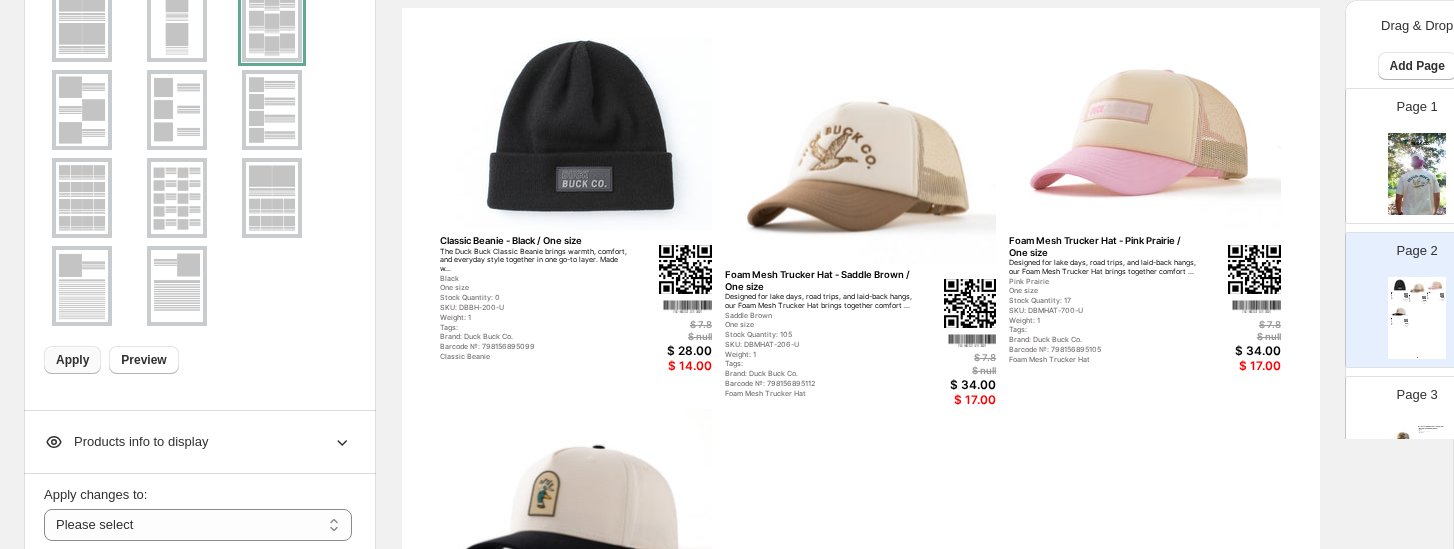 click at bounding box center [177, 286] 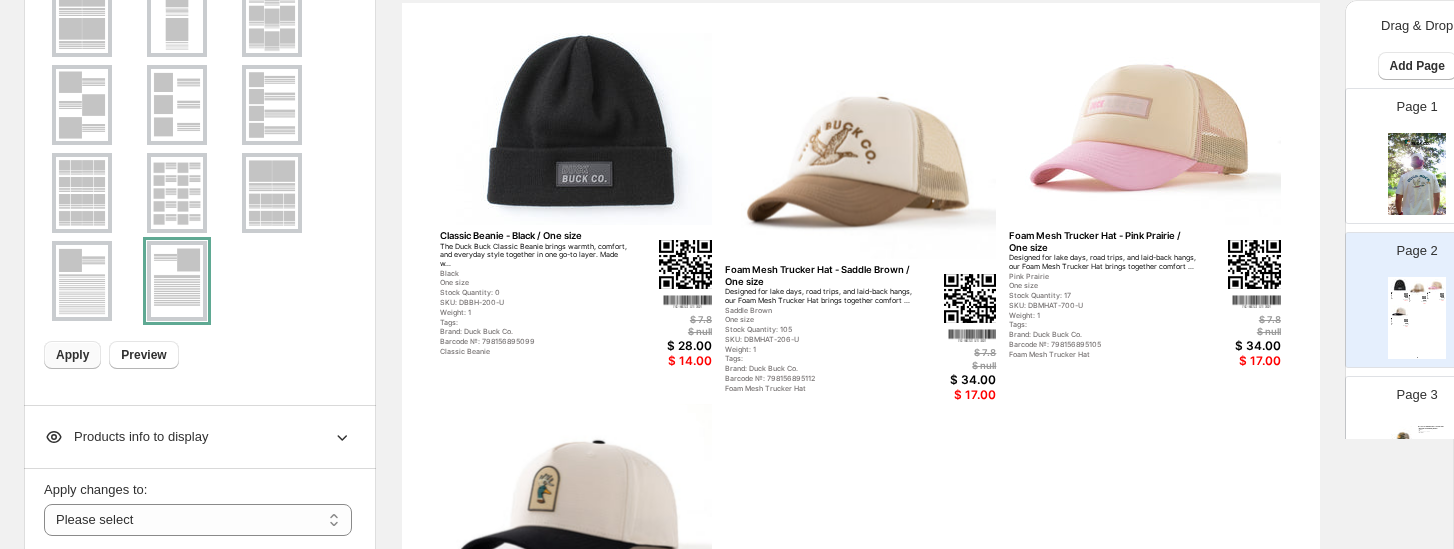 scroll, scrollTop: 156, scrollLeft: 0, axis: vertical 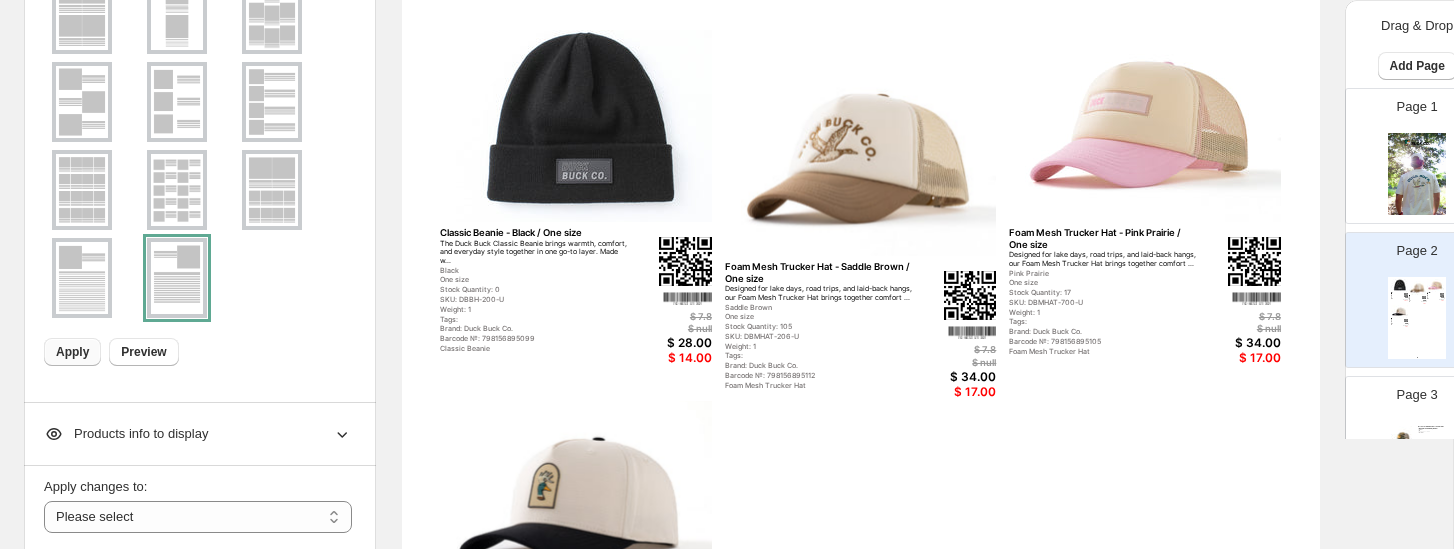 click 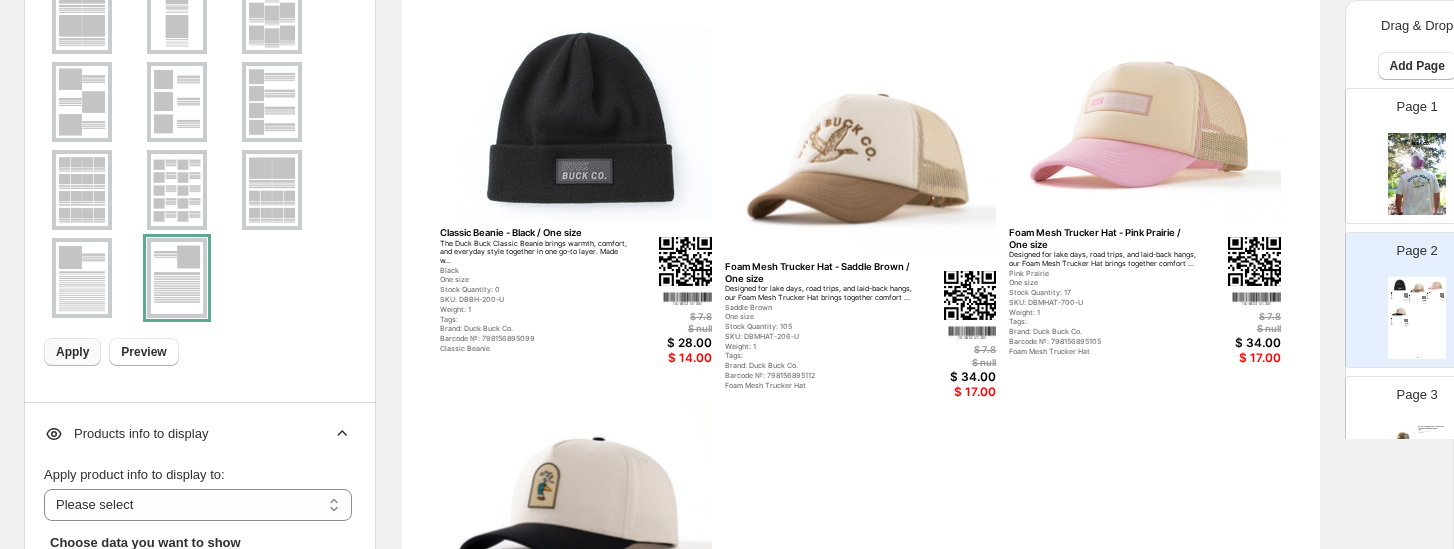 click 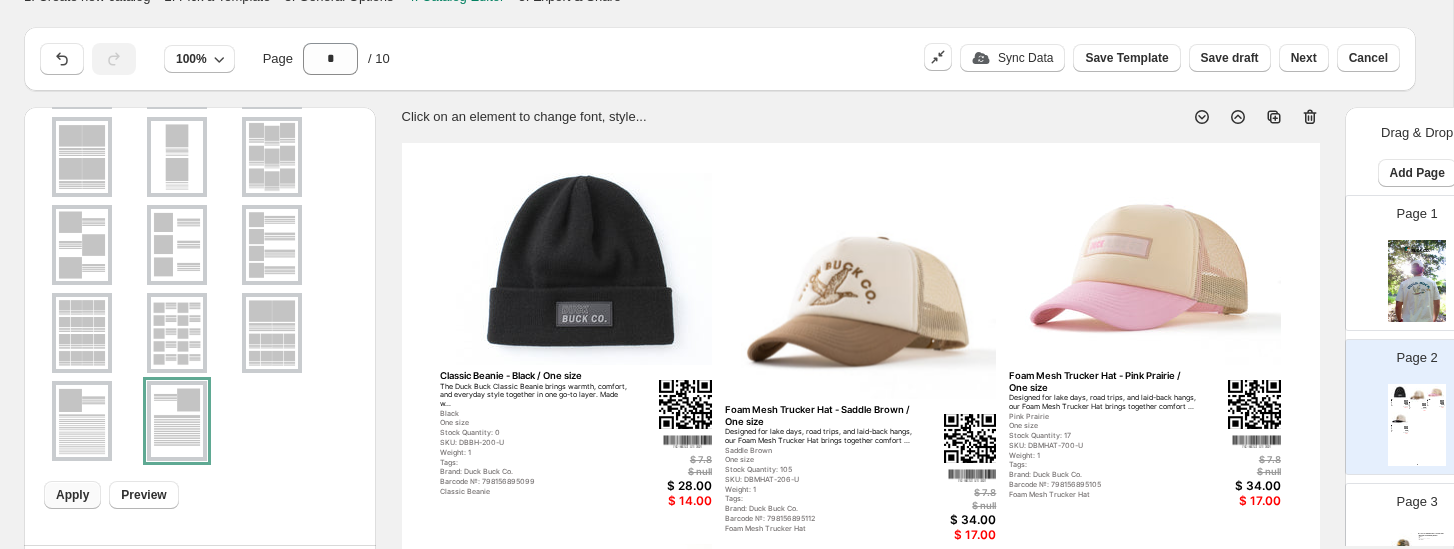 scroll, scrollTop: 0, scrollLeft: 0, axis: both 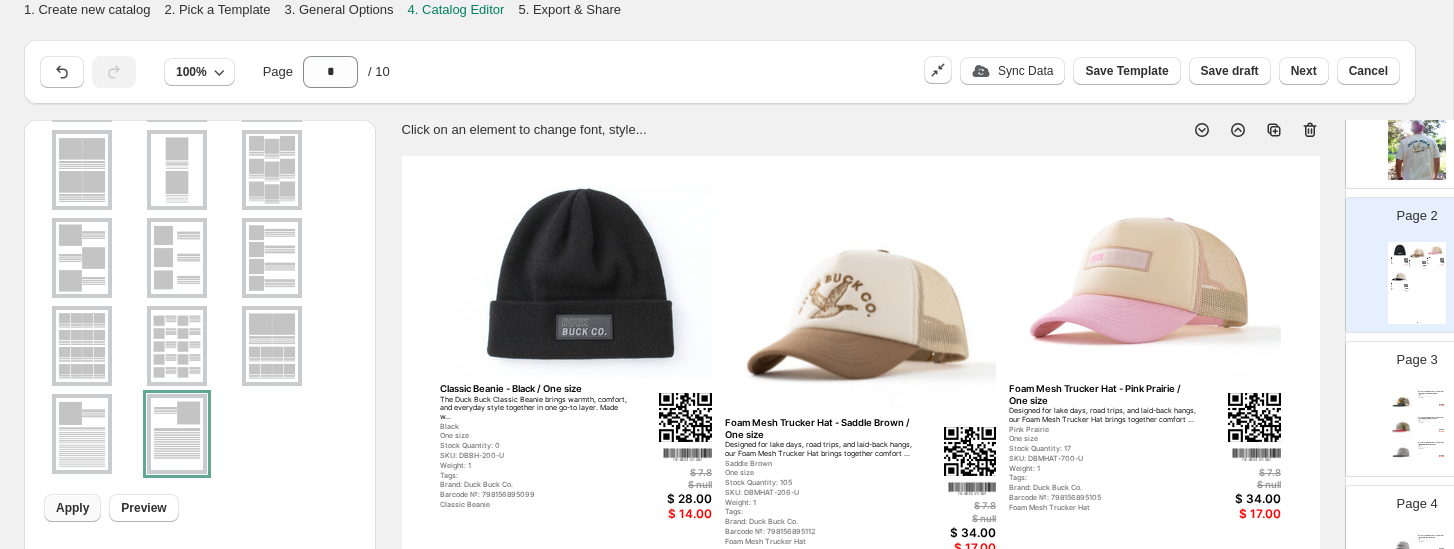 click at bounding box center (1402, 402) 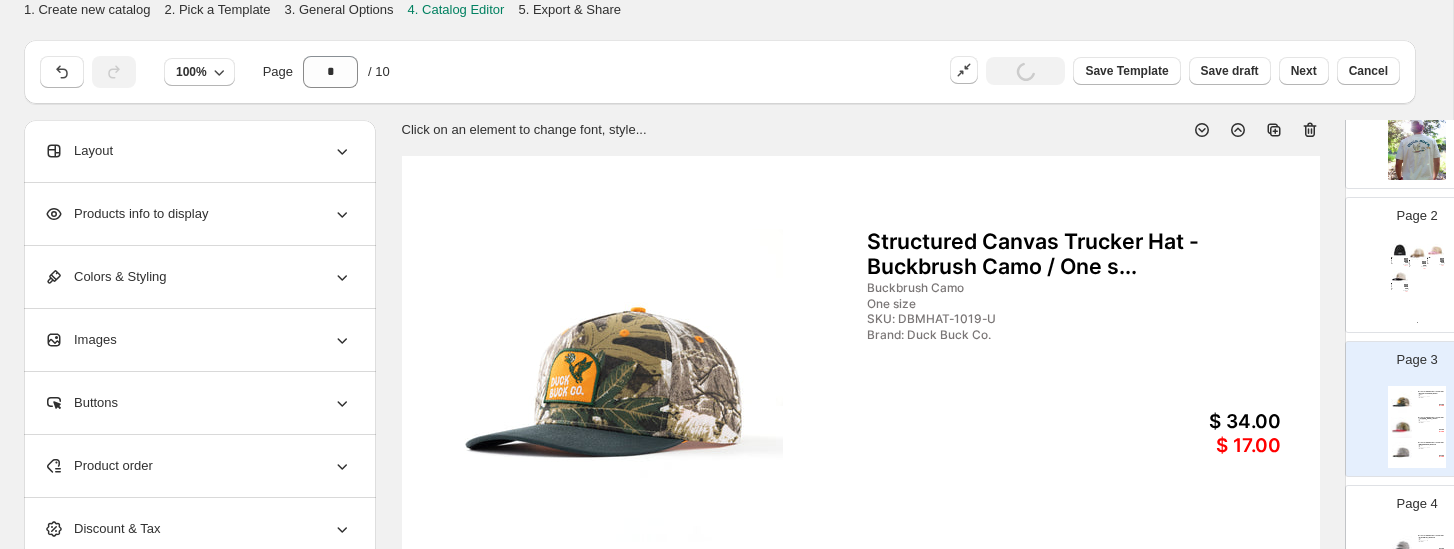 scroll, scrollTop: 29, scrollLeft: 0, axis: vertical 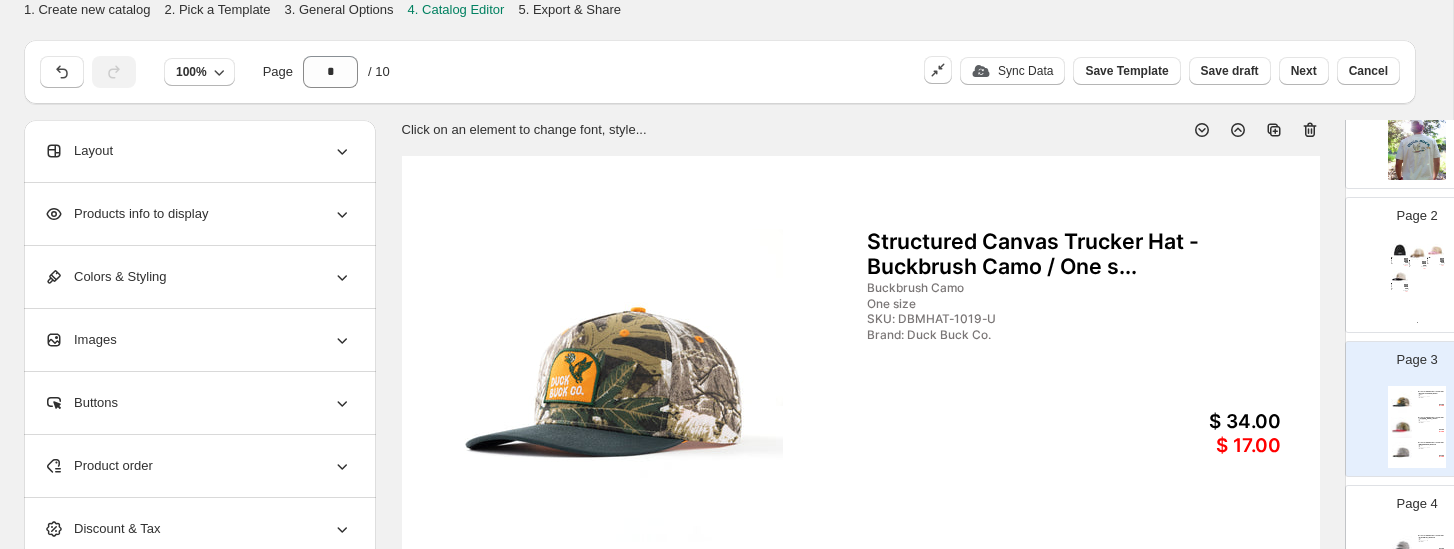click on "Page 2   Classic Beanie - Black / One size The Duck Buck Classic Beanie brings warmth, comfort, and everyday style together in one go-to layer. Made w... Black One size Stock Quantity:  0 SKU:  DBBH-200-U Weight:  1 Tags:   Brand:  Duck Buck Co. Barcode №:  798156895099 Classic Beanie $ 7.8 $ null $ 28.00 $ 14.00 Foam Mesh Trucker Hat - Saddle Brown / One size Designed for lake days, road trips, and laid-back hangs, our Foam Mesh Trucker Hat brings together comfort ... Saddle Brown One size Stock Quantity:  105 SKU:  DBMHAT-206-U Weight:  1 Tags:   Brand:  Duck Buck Co. Barcode №:  798156895112 Foam Mesh Trucker Hat $ 7.8 $ null $ 34.00 $ 17.00 Foam Mesh Trucker Hat - Pink Prairie / One size Designed for lake days, road trips, and laid-back hangs, our Foam Mesh Trucker Hat brings together comfort ... Pink Prairie One size Stock Quantity:  17 SKU:  DBMHAT-700-U Weight:  1 Tags:   Brand:  Duck Buck Co. Barcode №:  798156895105 Foam Mesh Trucker Hat $ 7.8 $ null $ 34.00 $ 17.00 Birchwood One size Tags:" at bounding box center (1409, 257) 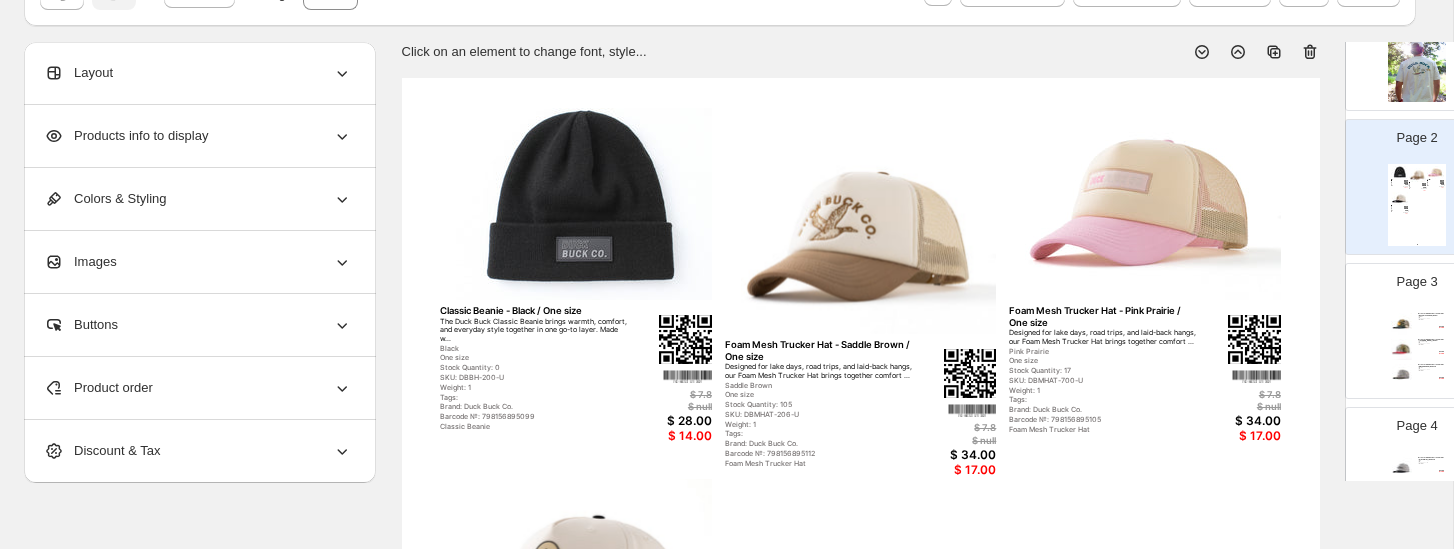 scroll, scrollTop: 102, scrollLeft: 0, axis: vertical 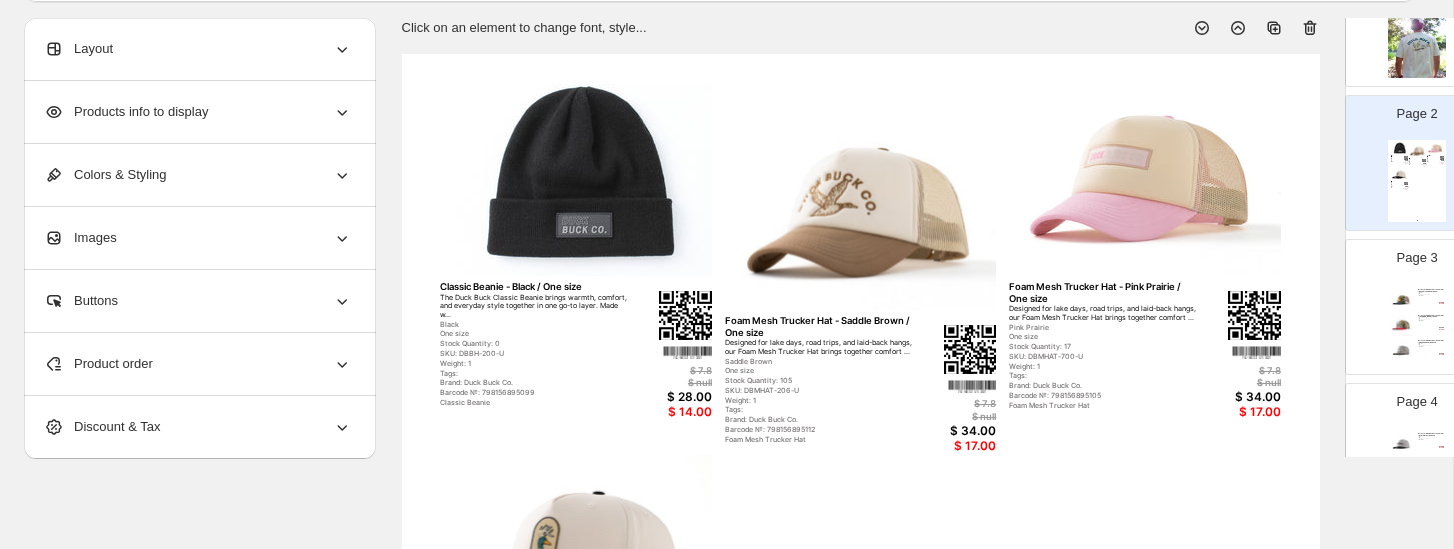 click on "Page 3 Structured Canvas Trucker Hat - Buckbrush Camo / One s... Buckbrush Camo One size SKU:  DBMHAT-1019-U Brand:  Duck Buck Co. $ 34.00 $ 17.00 Structured Canvas Trucker Hat - Rosy-Bill Camo / One s... Rosy-Bill Camo One size SKU:  DBMHAT-1018-U Brand:  Duck Buck Co. $ 34.00 $ 17.00 Structured Canvas Trucker Hat - Washed Camo / One size Washed Camo One size SKU:  DBMHAT-1016-U Brand:  Duck Buck Co. $ 34.00 $ 17.00" at bounding box center [1409, 299] 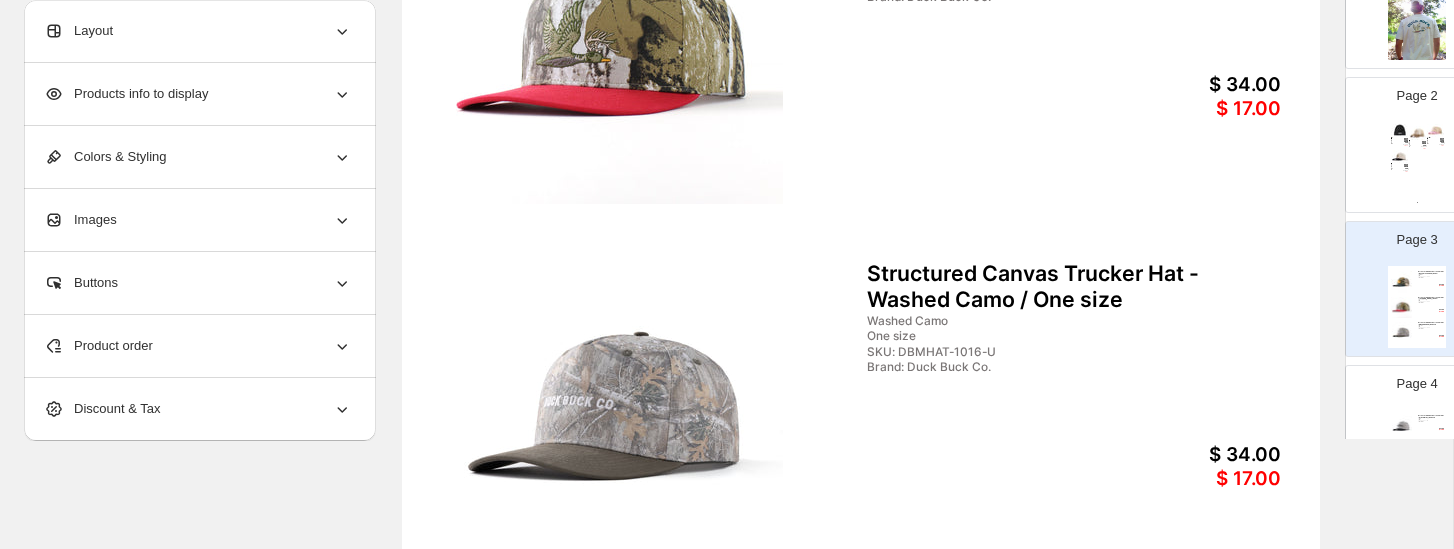 scroll, scrollTop: 876, scrollLeft: 0, axis: vertical 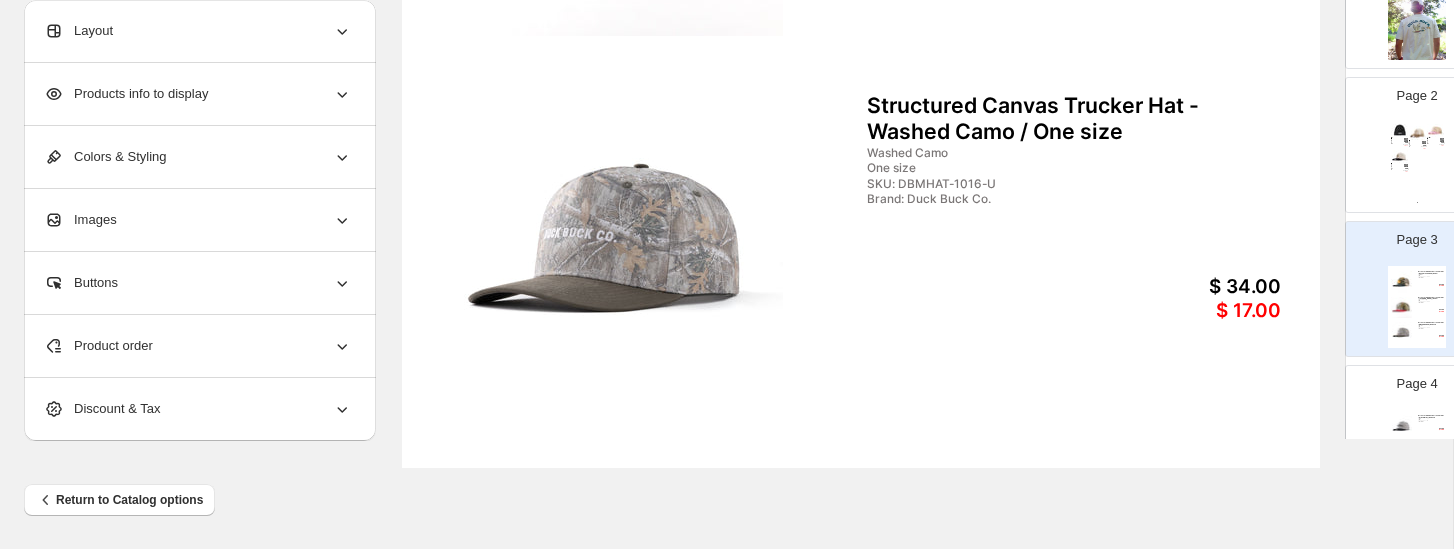 click at bounding box center [611, 249] 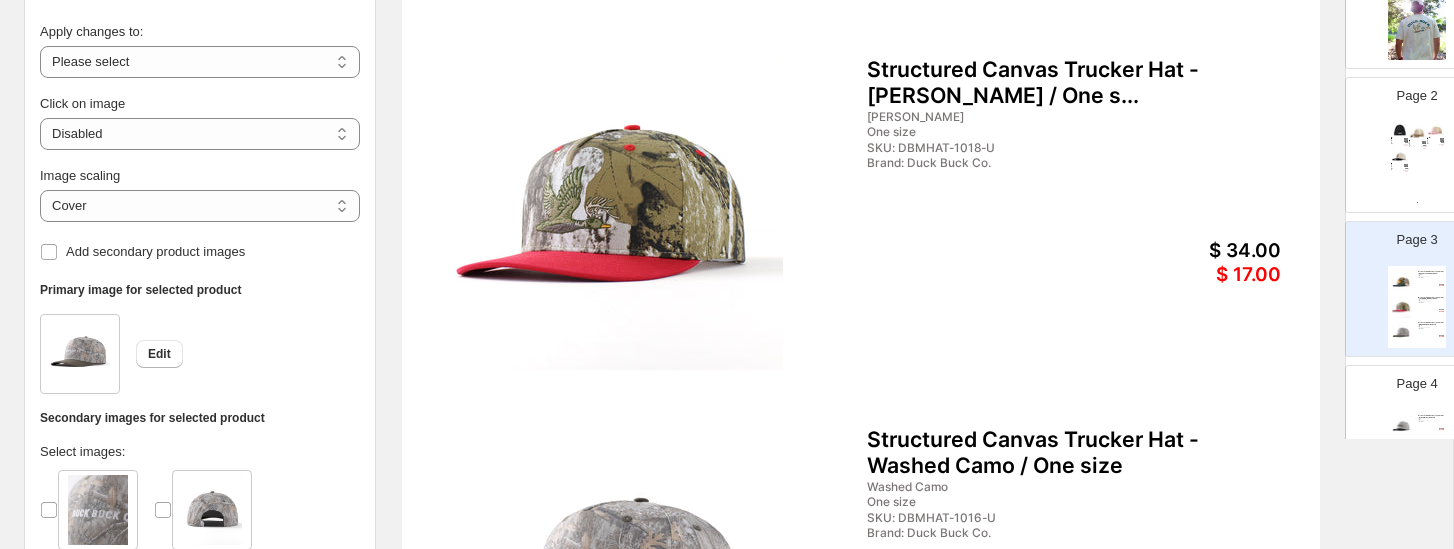 scroll, scrollTop: 412, scrollLeft: 0, axis: vertical 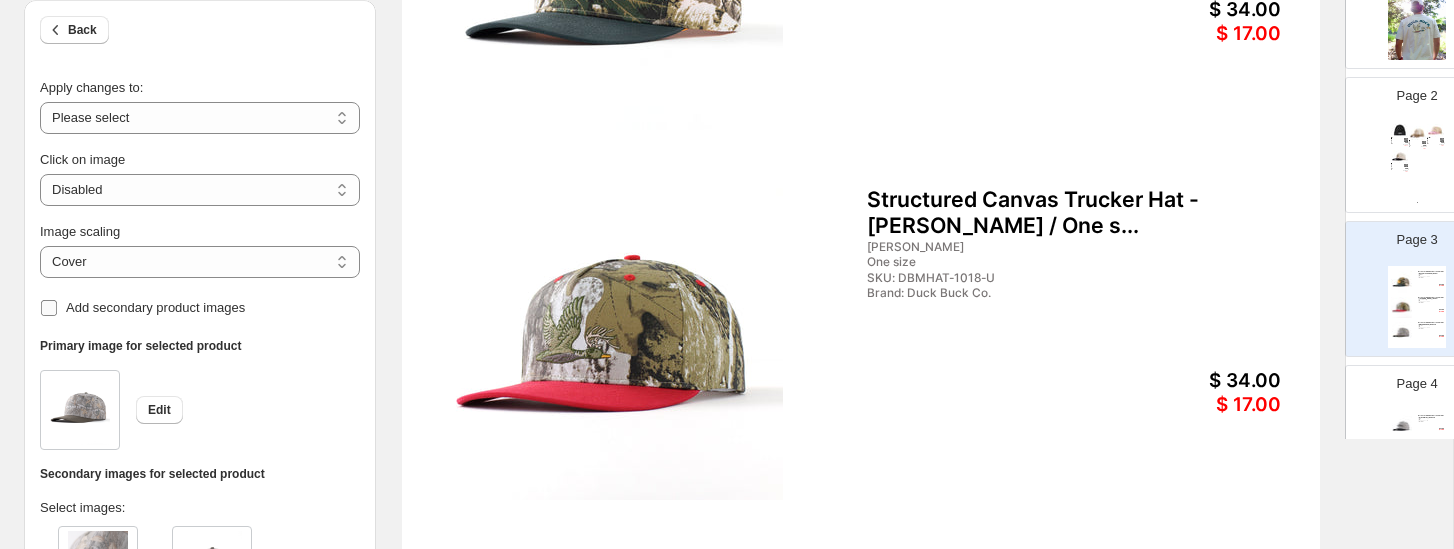 click on "Add secondary product images" at bounding box center (142, 308) 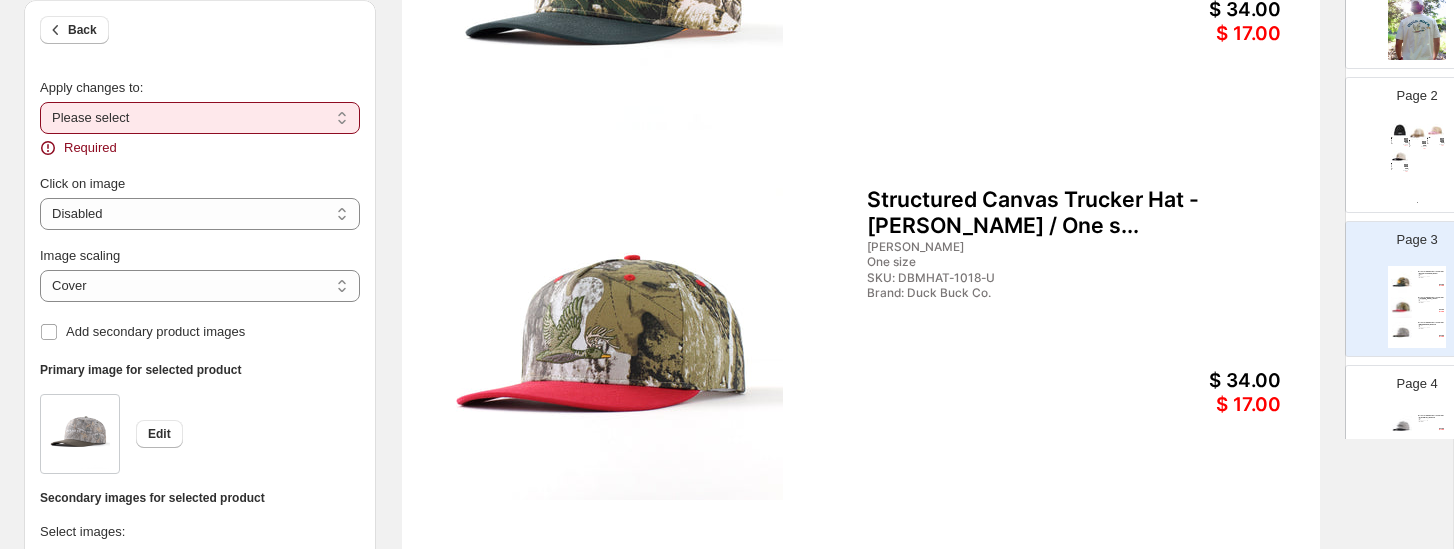 click on "**********" at bounding box center (200, 118) 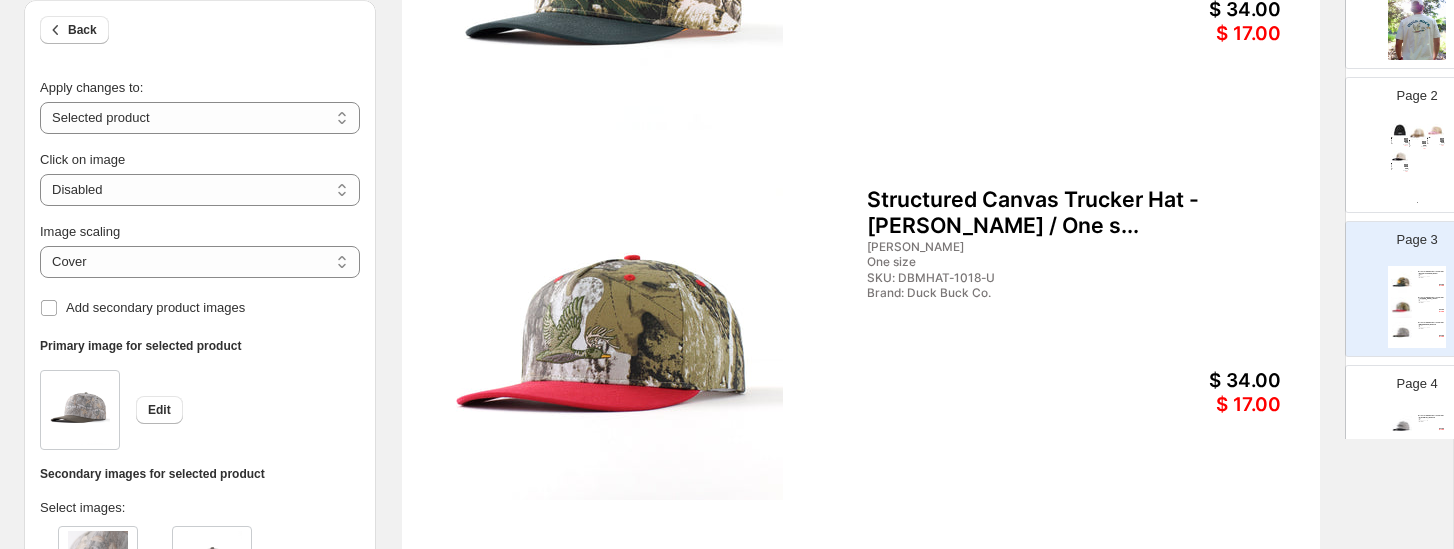 click on "Primary image for selected product Edit Secondary images for selected product Select images: Add image" at bounding box center (200, 594) 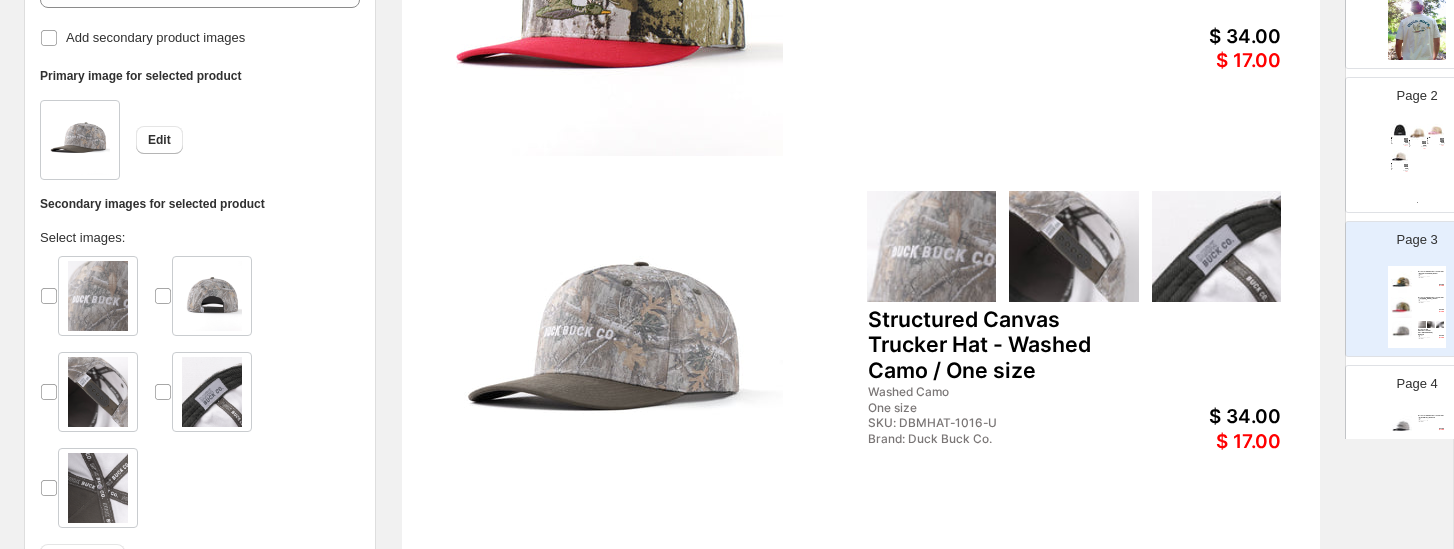 scroll, scrollTop: 769, scrollLeft: 0, axis: vertical 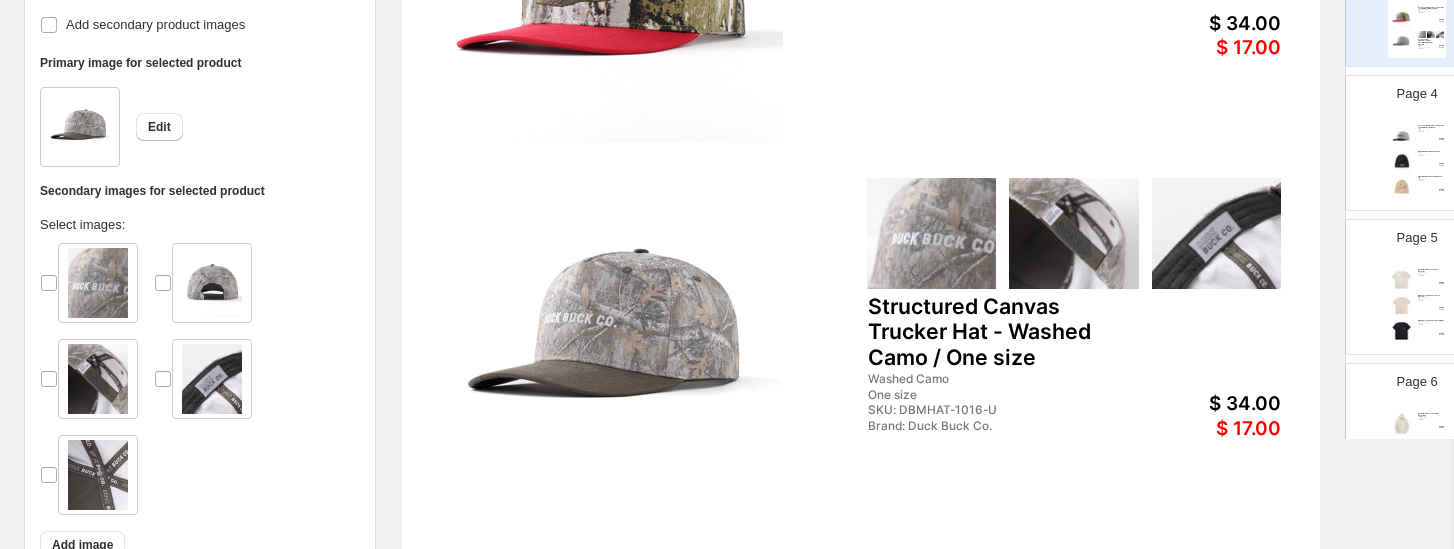 click on "Page 5 Men's Classic Cotton Tee - S / Natural S, M, L, XL, XXL, 3XL, 4XL Natural SKU:  DBUCOTH2-303-S Brand:  Duck Buck Co. $ 35.00 $ 17.50 Men's Cotton Pocket Tee - S / Natural XS, S, M, L, XL, XXL, 3XL, 4XL Natural SKU:  DBUCOTH-303-S Brand:  Duck Buck Co. $ 35.00 $ 17.50 Men's Cotton Pocket Tee - S / Black XS, S, M, L, XL, XXL, 3XL, 4XL Black SKU:  DBUCOTH-200-S Brand:  Duck Buck Co. $ 35.00 $ 17.50" at bounding box center (1409, 279) 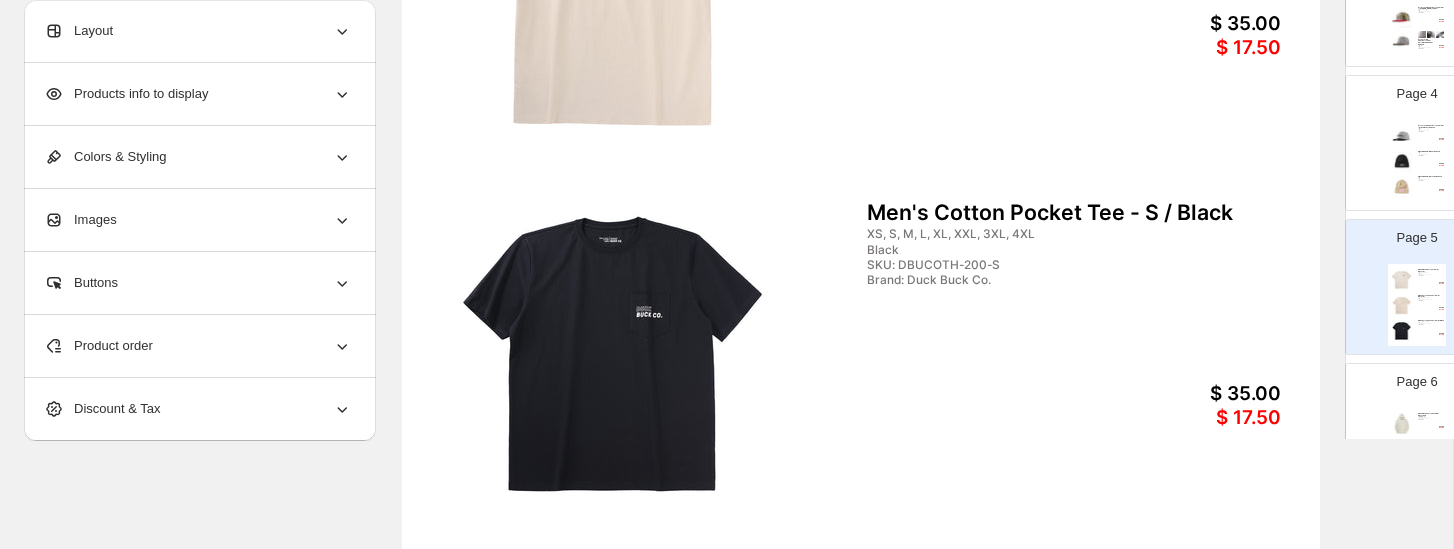 click on "Images" at bounding box center (198, 220) 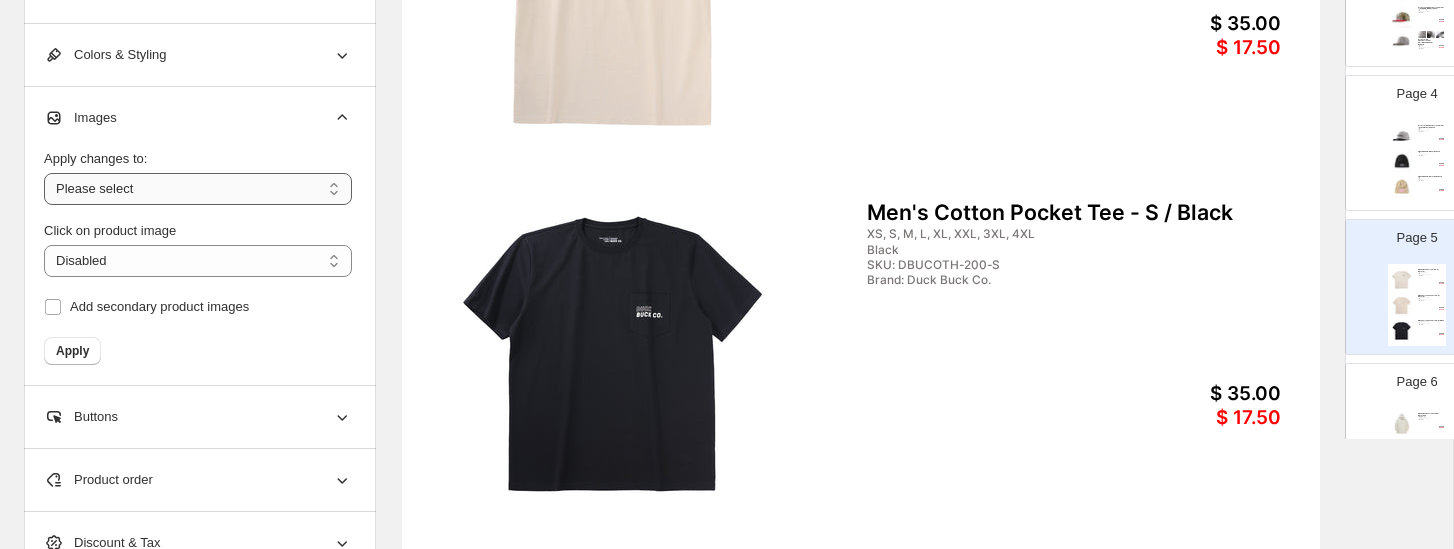 click on "**********" at bounding box center [198, 189] 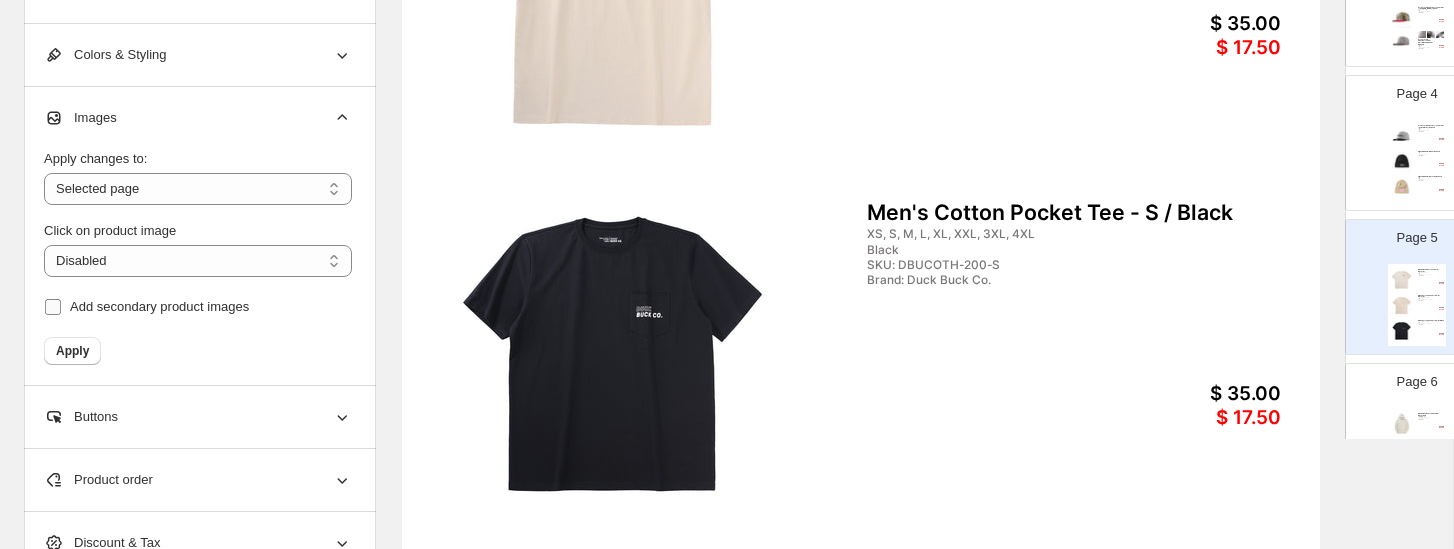 click on "Add secondary product images" at bounding box center [159, 306] 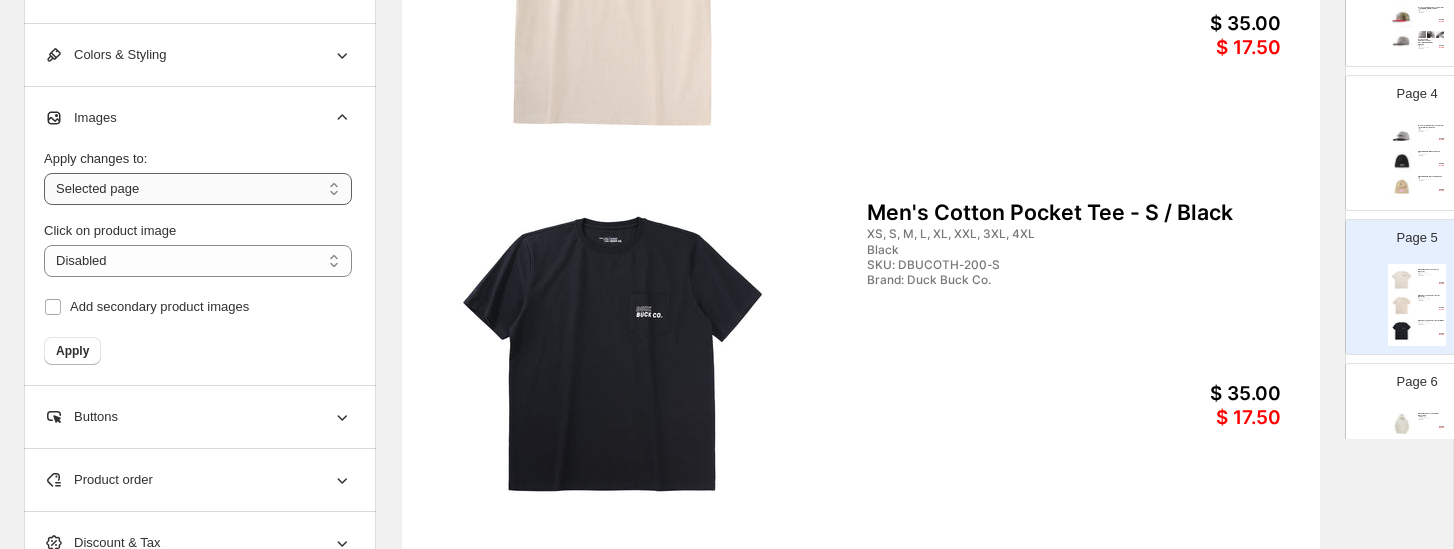 click on "**********" at bounding box center [198, 189] 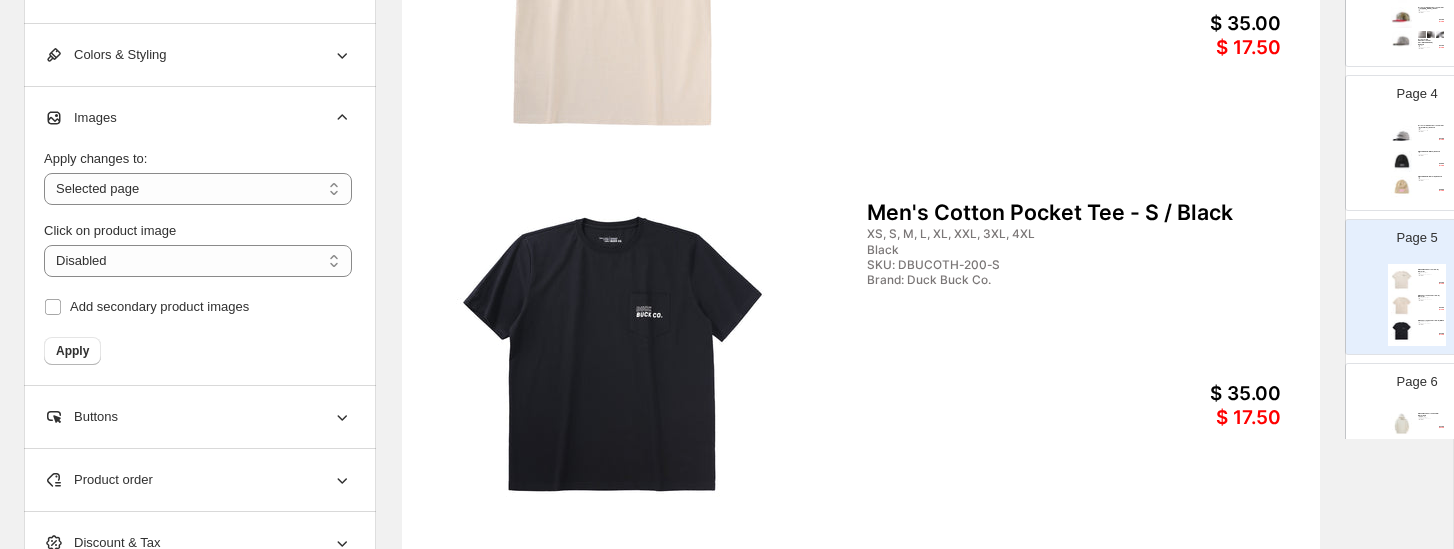 click on "Men's Classic Cotton Tee - S / Natural S, M, L, XL, XXL, 3XL, 4XL Natural SKU:  DBUCOTH2-303-S Brand:  Duck Buck Co. $ 35.00 $ 17.50 Men's Cotton Pocket Tee - S / Natural XS, S, M, L, XL, XXL, 3XL, 4XL Natural SKU:  DBUCOTH-303-S Brand:  Duck Buck Co. $ 35.00 $ 17.50 Men's Cotton Pocket Tee - S / Black XS, S, M, L, XL, XXL, 3XL, 4XL Black SKU:  DBUCOTH-200-S Brand:  Duck Buck Co. $ 35.00 $ 17.50" at bounding box center (861, -19) 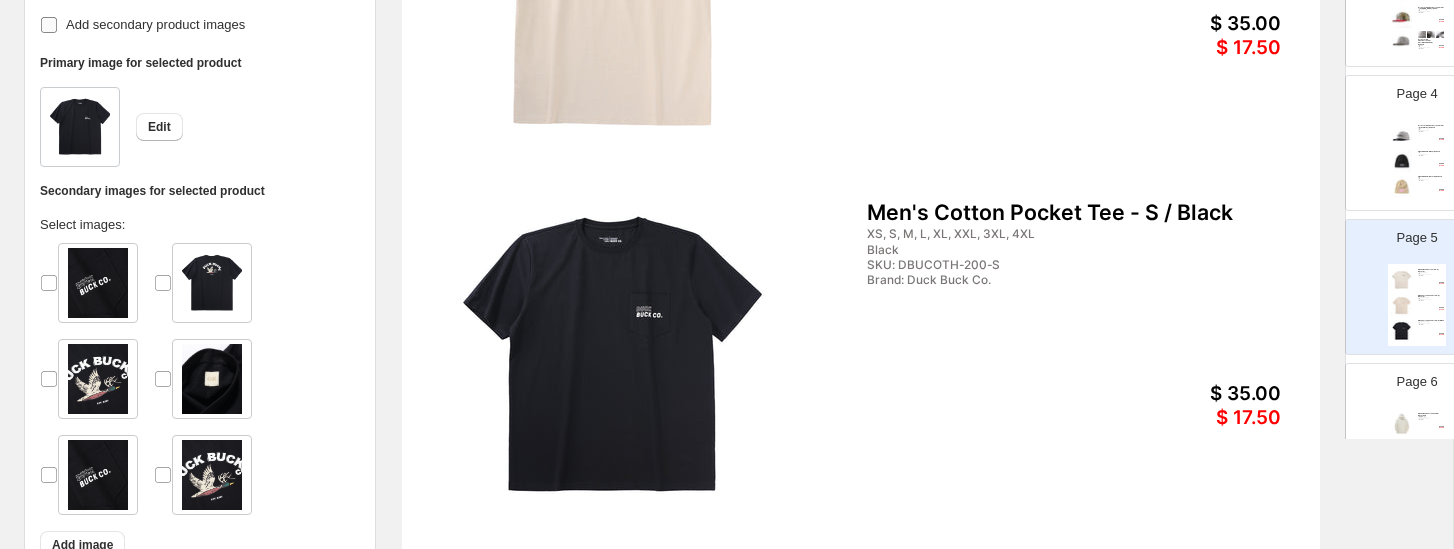 click on "Add secondary product images" at bounding box center [155, 24] 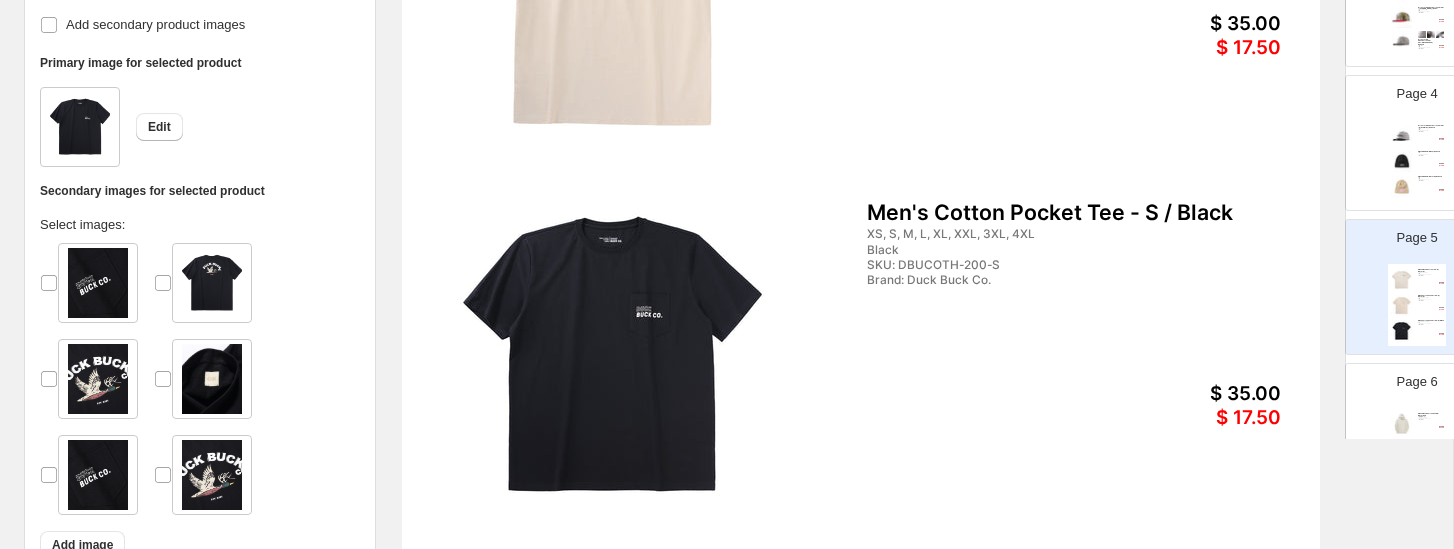 scroll, scrollTop: 593, scrollLeft: 0, axis: vertical 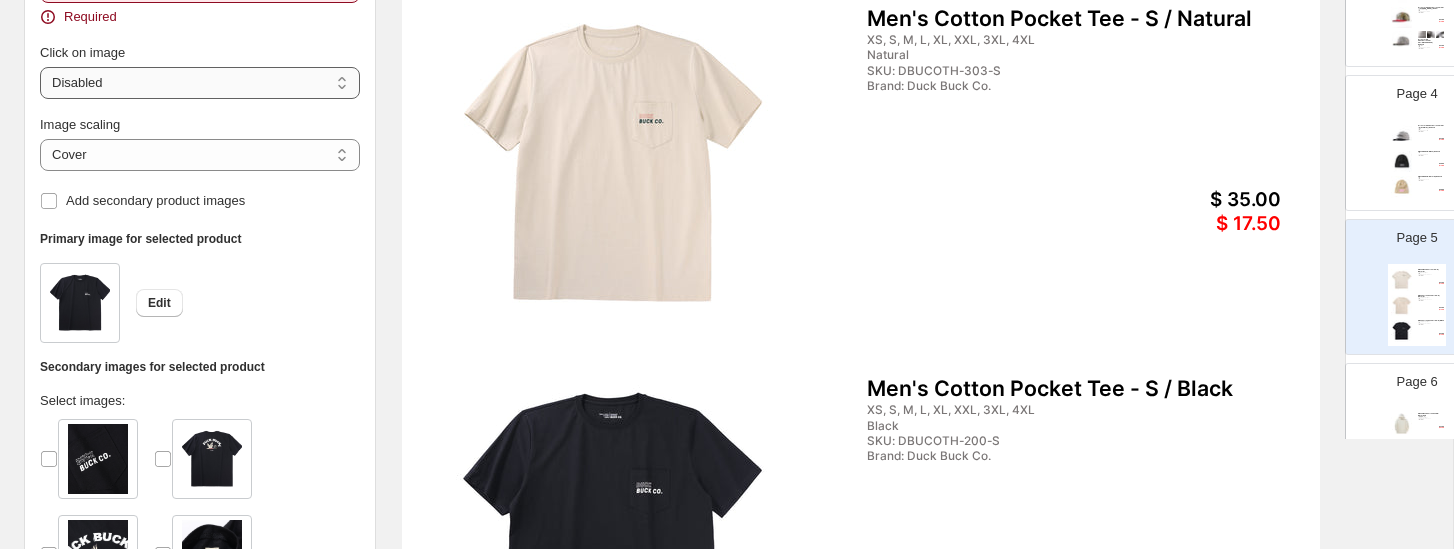 click on "**********" at bounding box center (200, 83) 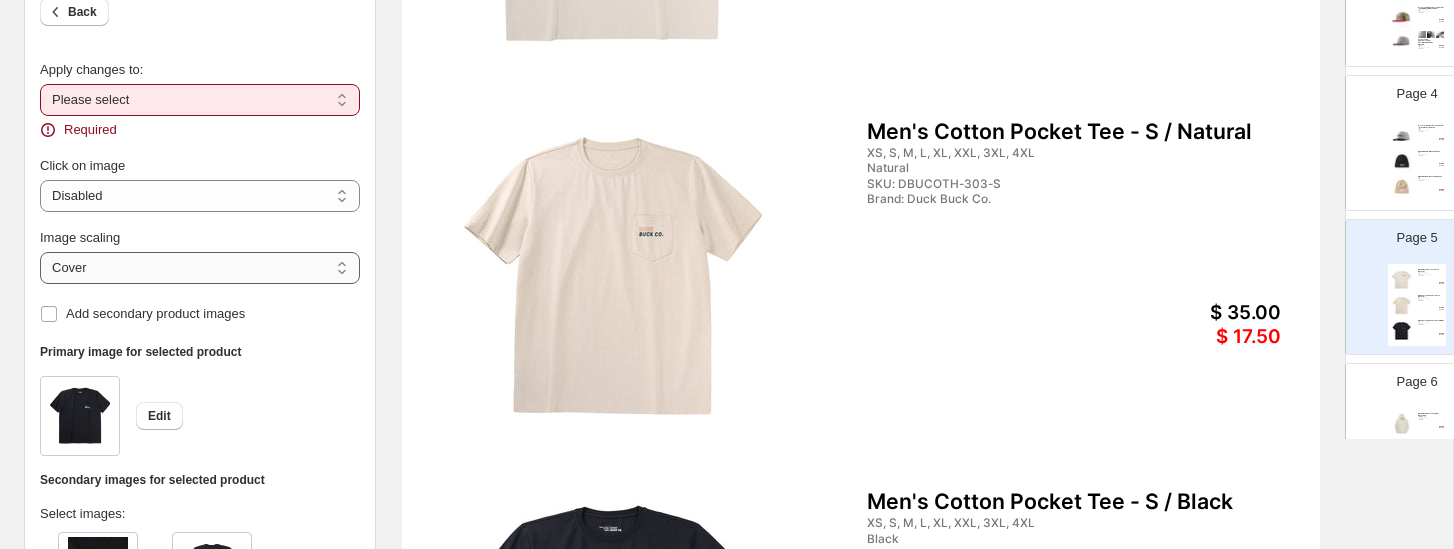 scroll, scrollTop: 462, scrollLeft: 0, axis: vertical 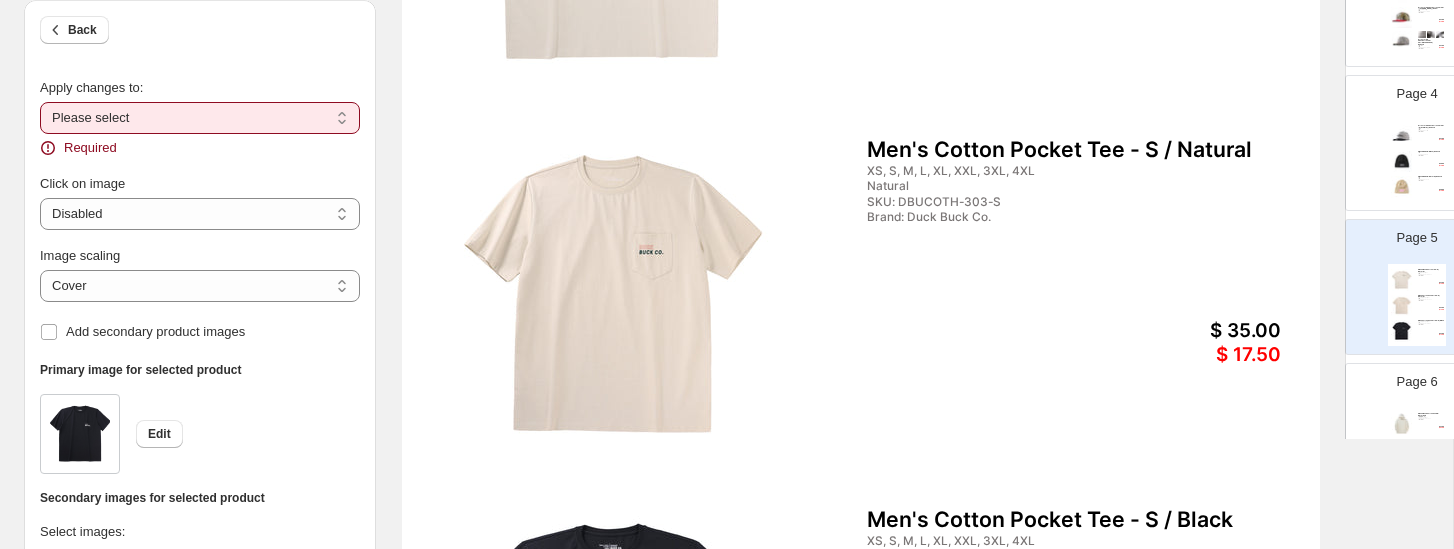click on "**********" at bounding box center [200, 118] 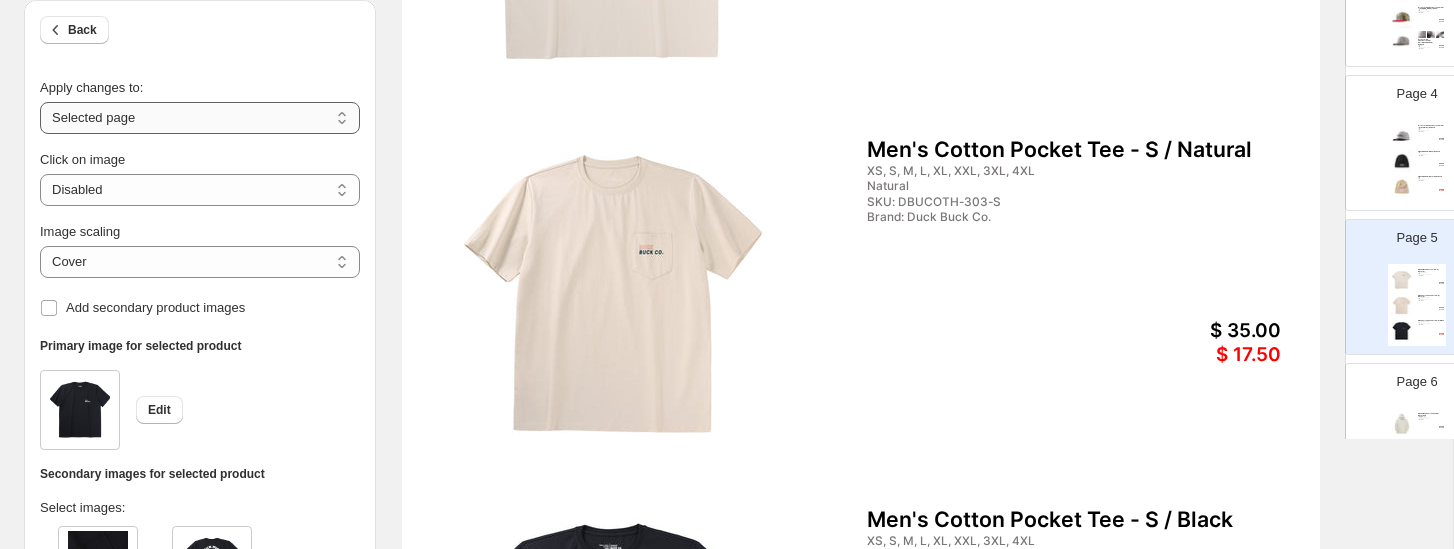 click on "**********" at bounding box center [200, 118] 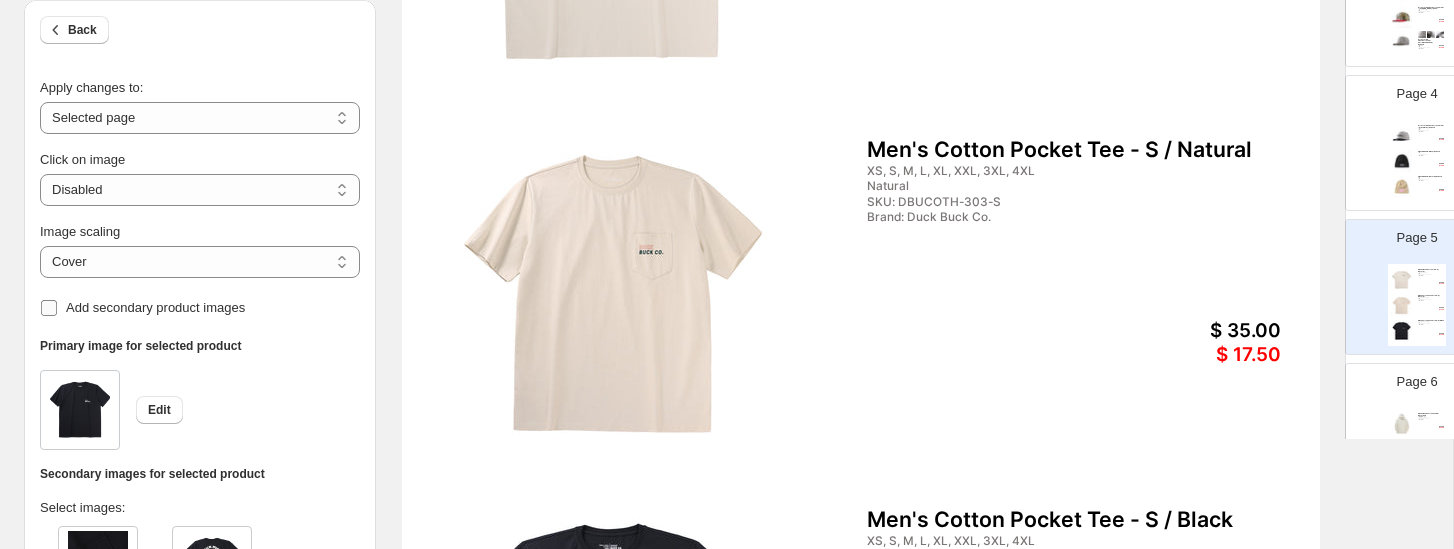 click on "Add secondary product images" at bounding box center [155, 307] 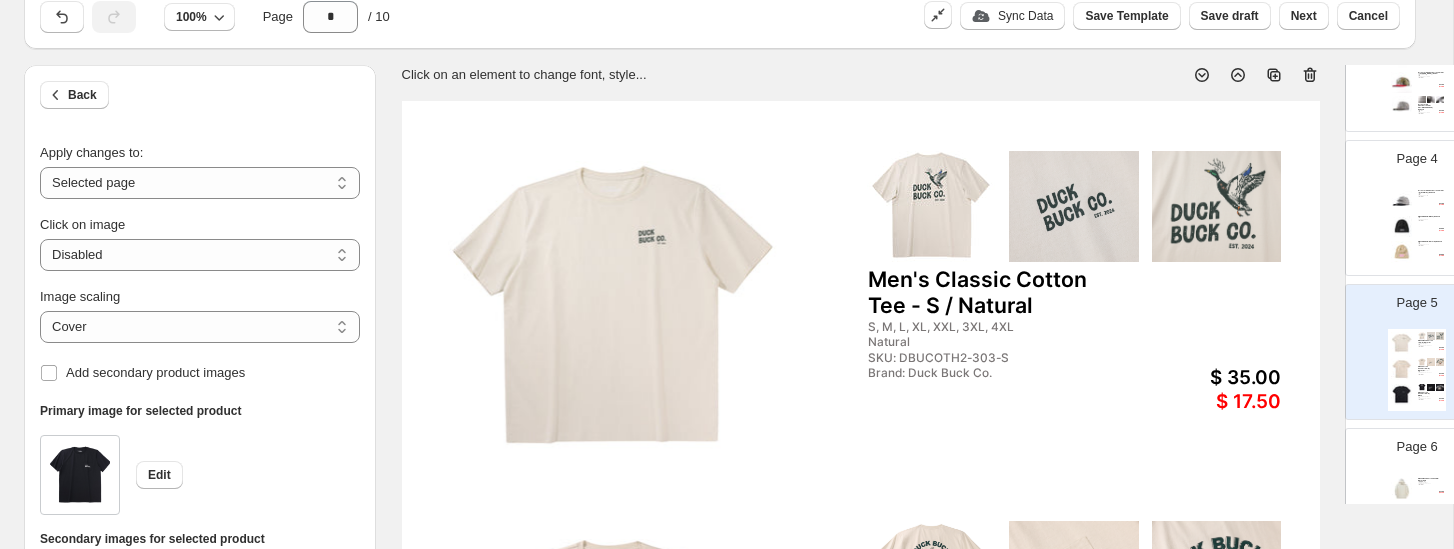 scroll, scrollTop: 0, scrollLeft: 0, axis: both 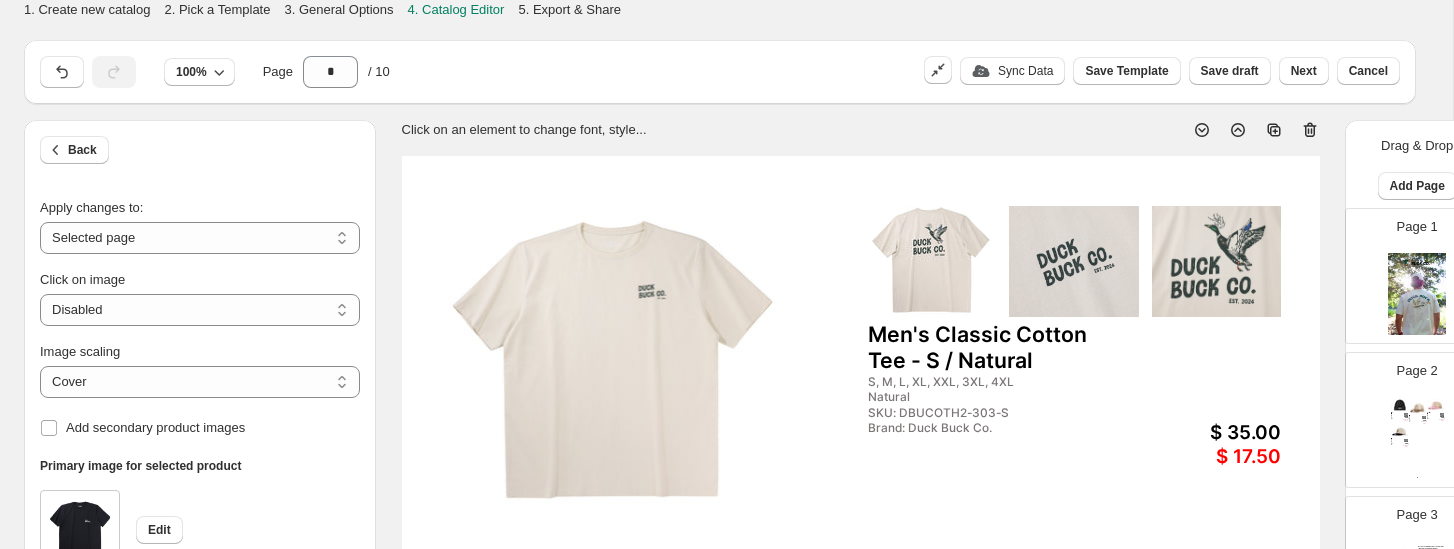 click on "Page 1" at bounding box center (1409, 268) 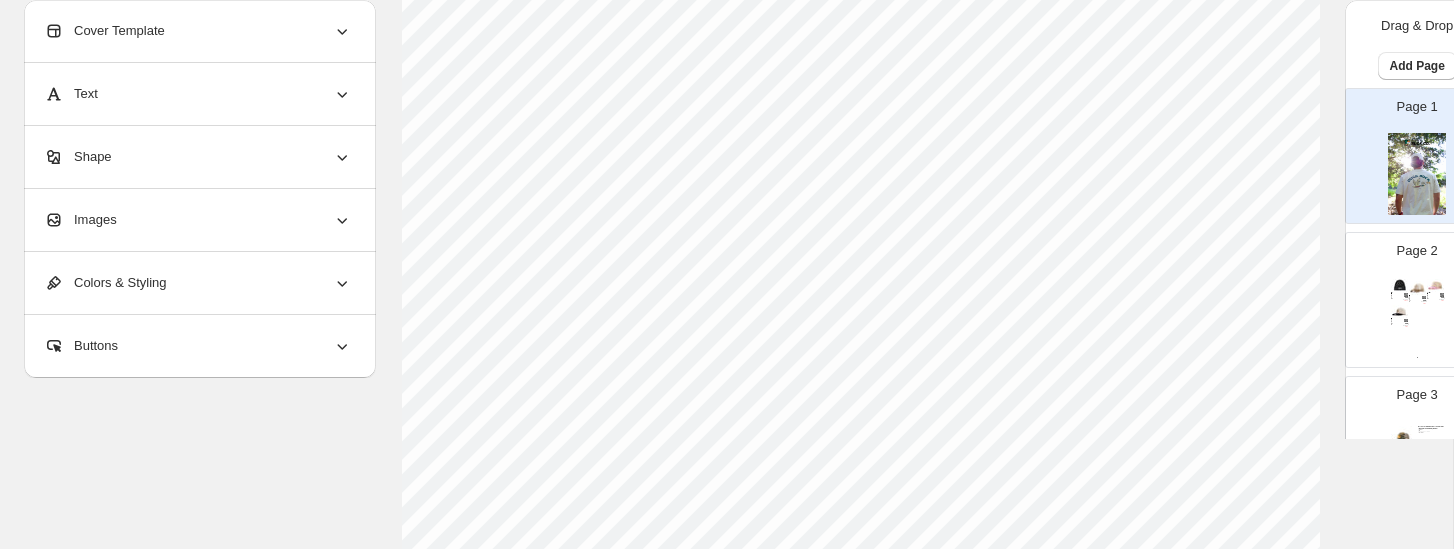 scroll, scrollTop: 0, scrollLeft: 0, axis: both 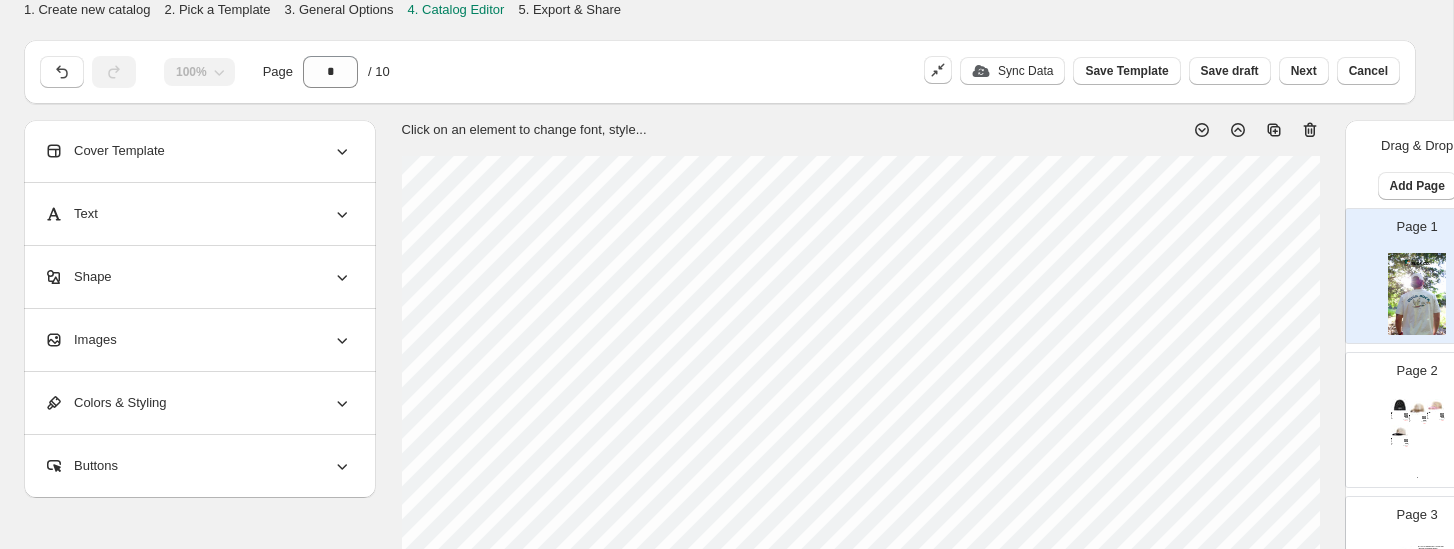 click on "Page 2   Classic Beanie - Black / One size The Duck Buck Classic Beanie brings warmth, comfort, and everyday style together in one go-to layer. Made w... Black One size Stock Quantity:  0 SKU:  DBBH-200-U Weight:  1 Tags:   Brand:  Duck Buck Co. Barcode №:  798156895099 Classic Beanie $ 7.8 $ null $ 28.00 $ 14.00 Foam Mesh Trucker Hat - Saddle Brown / One size Designed for lake days, road trips, and laid-back hangs, our Foam Mesh Trucker Hat brings together comfort ... Saddle Brown One size Stock Quantity:  105 SKU:  DBMHAT-206-U Weight:  1 Tags:   Brand:  Duck Buck Co. Barcode №:  798156895112 Foam Mesh Trucker Hat $ 7.8 $ null $ 34.00 $ 17.00 Foam Mesh Trucker Hat - Pink Prairie / One size Designed for lake days, road trips, and laid-back hangs, our Foam Mesh Trucker Hat brings together comfort ... Pink Prairie One size Stock Quantity:  17 SKU:  DBMHAT-700-U Weight:  1 Tags:   Brand:  Duck Buck Co. Barcode №:  798156895105 Foam Mesh Trucker Hat $ 7.8 $ null $ 34.00 $ 17.00 Birchwood One size Tags:" at bounding box center (1409, 412) 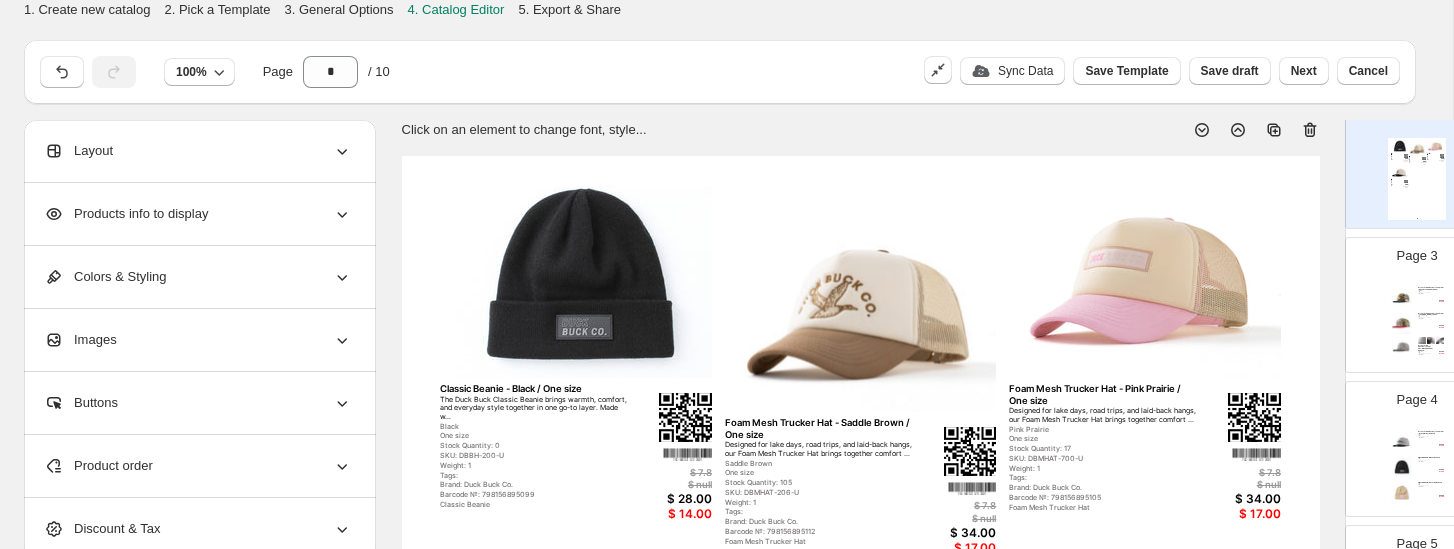 scroll, scrollTop: 0, scrollLeft: 0, axis: both 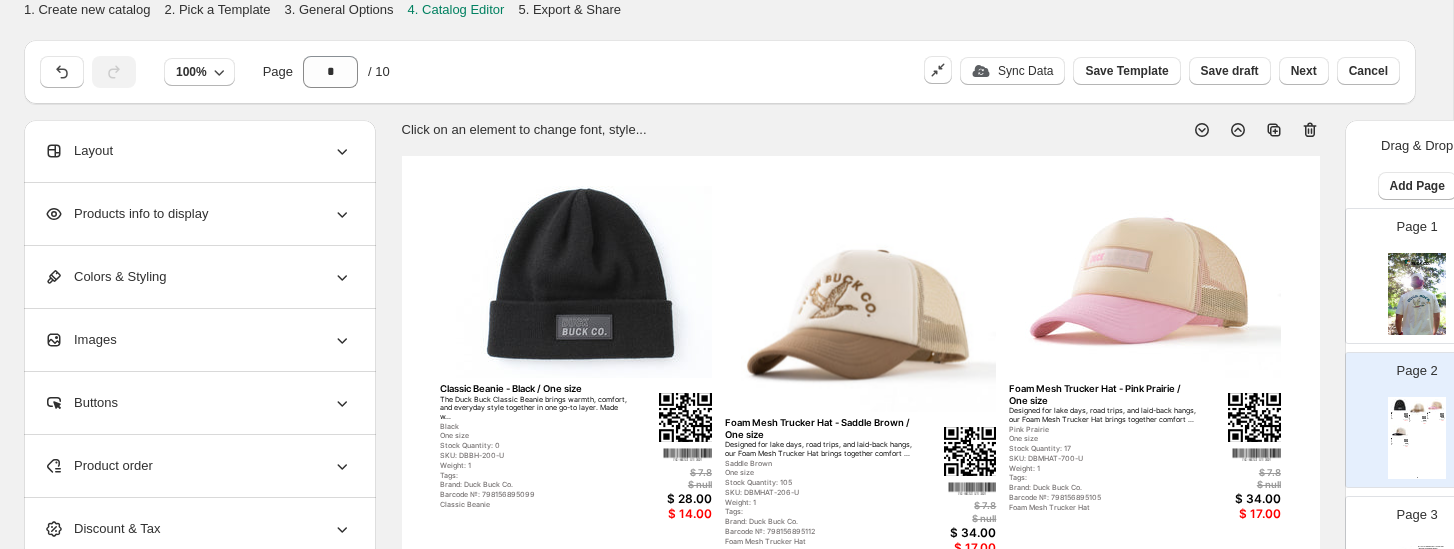click on "Page 2   Classic Beanie - Black / One size The Duck Buck Classic Beanie brings warmth, comfort, and everyday style together in one go-to layer. Made w... Black One size Stock Quantity:  0 SKU:  DBBH-200-U Weight:  1 Tags:   Brand:  Duck Buck Co. Barcode №:  798156895099 Classic Beanie $ 7.8 $ null $ 28.00 $ 14.00 Foam Mesh Trucker Hat - Saddle Brown / One size Designed for lake days, road trips, and laid-back hangs, our Foam Mesh Trucker Hat brings together comfort ... Saddle Brown One size Stock Quantity:  105 SKU:  DBMHAT-206-U Weight:  1 Tags:   Brand:  Duck Buck Co. Barcode №:  798156895112 Foam Mesh Trucker Hat $ 7.8 $ null $ 34.00 $ 17.00 Foam Mesh Trucker Hat - Pink Prairie / One size Designed for lake days, road trips, and laid-back hangs, our Foam Mesh Trucker Hat brings together comfort ... Pink Prairie One size Stock Quantity:  17 SKU:  DBMHAT-700-U Weight:  1 Tags:   Brand:  Duck Buck Co. Barcode №:  798156895105 Foam Mesh Trucker Hat $ 7.8 $ null $ 34.00 $ 17.00 Birchwood One size Tags:" at bounding box center [1409, 412] 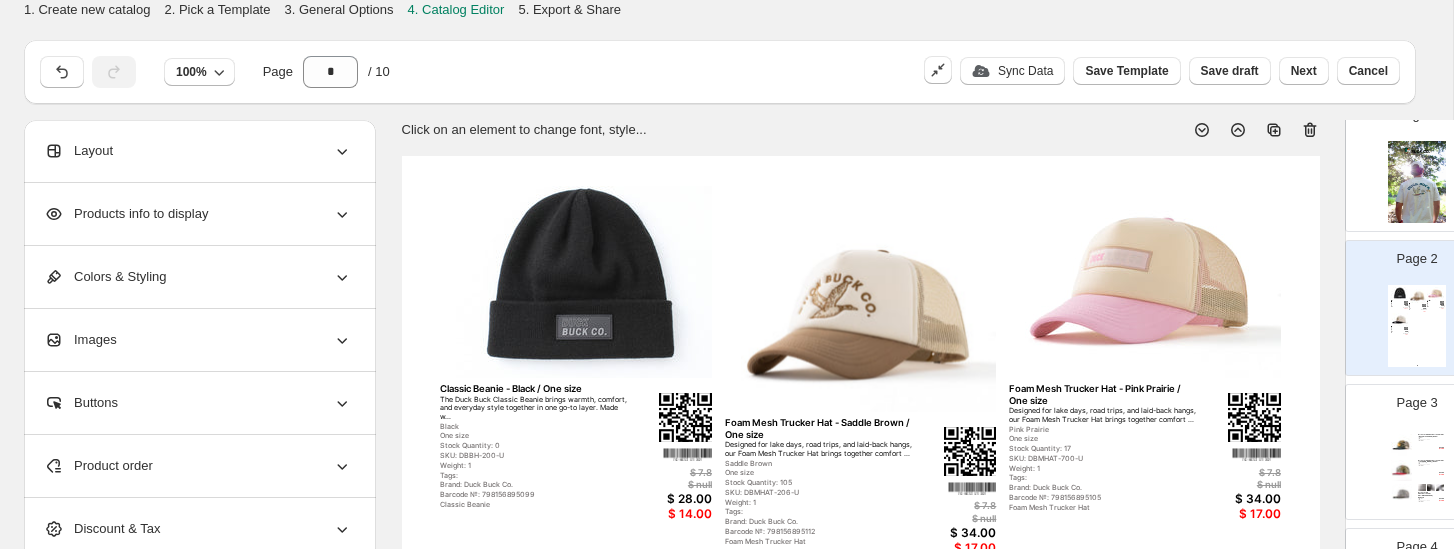 scroll, scrollTop: 108, scrollLeft: 0, axis: vertical 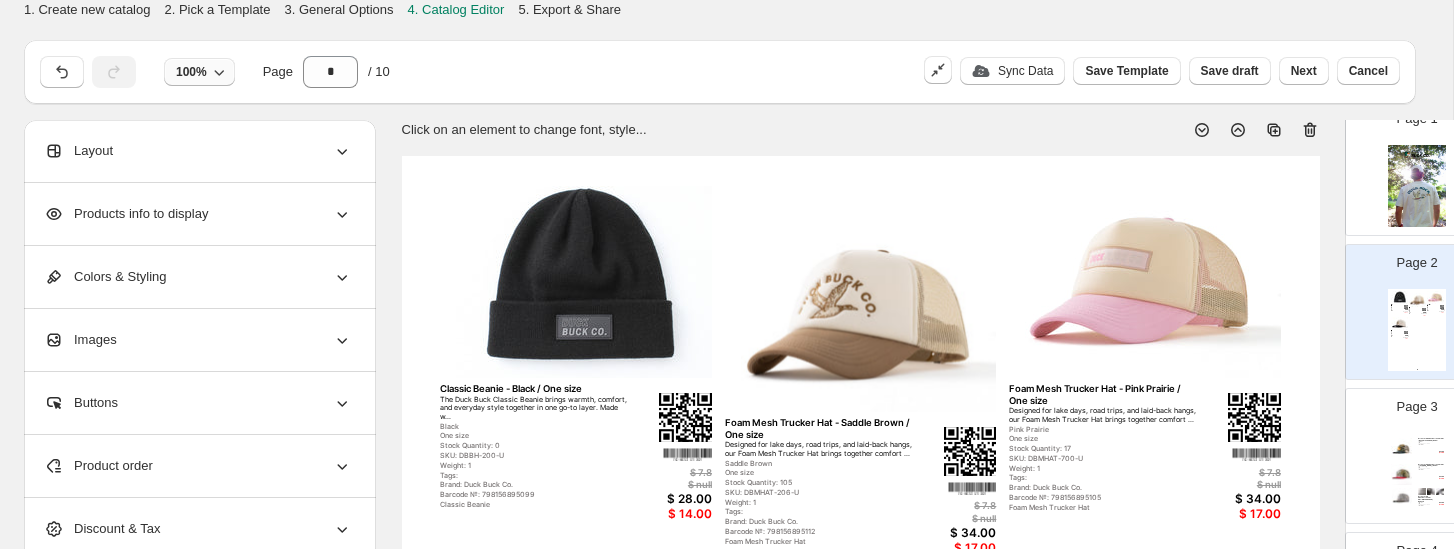 click on "100%" at bounding box center [199, 72] 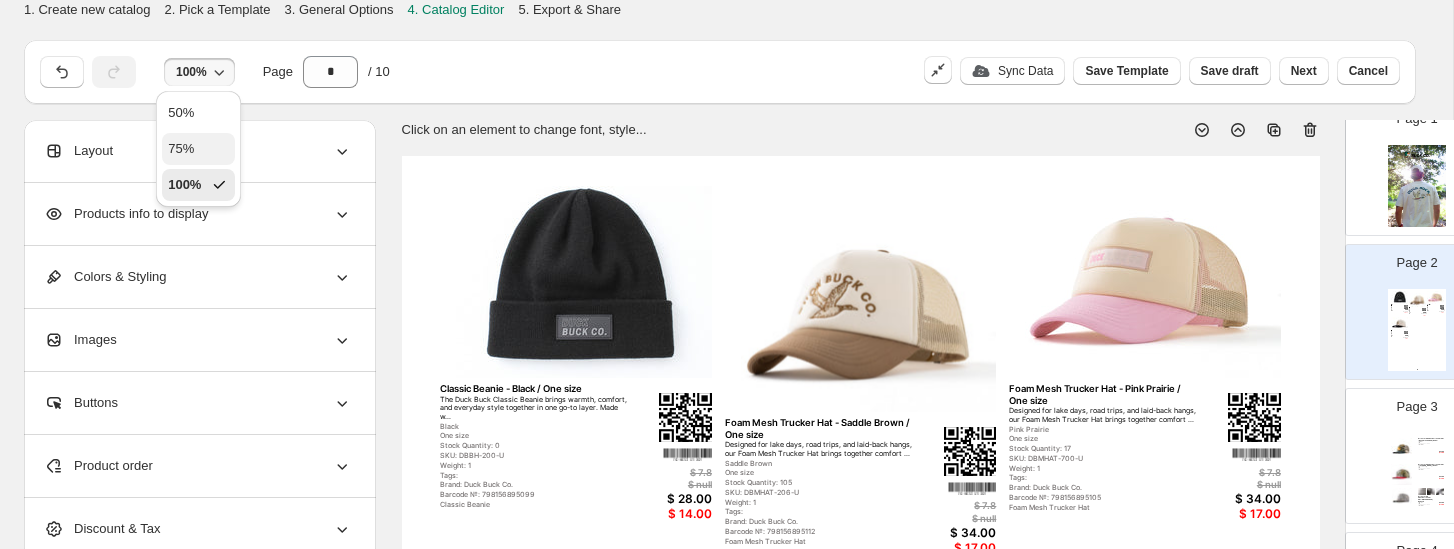 click on "75%" at bounding box center [198, 149] 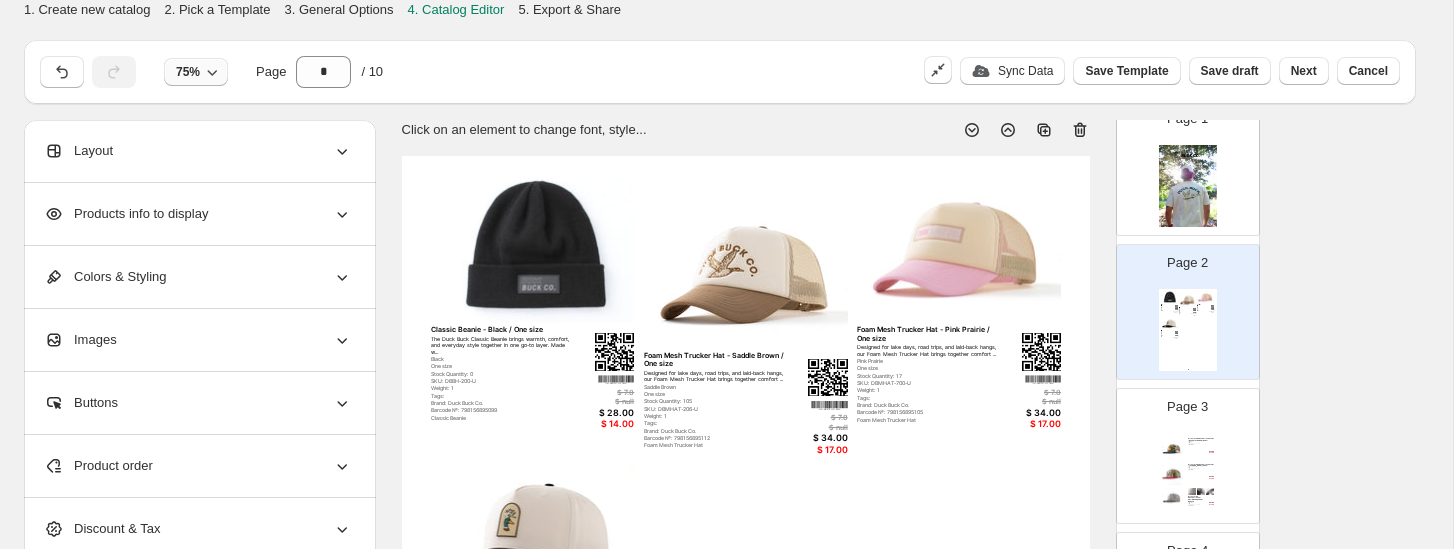 click 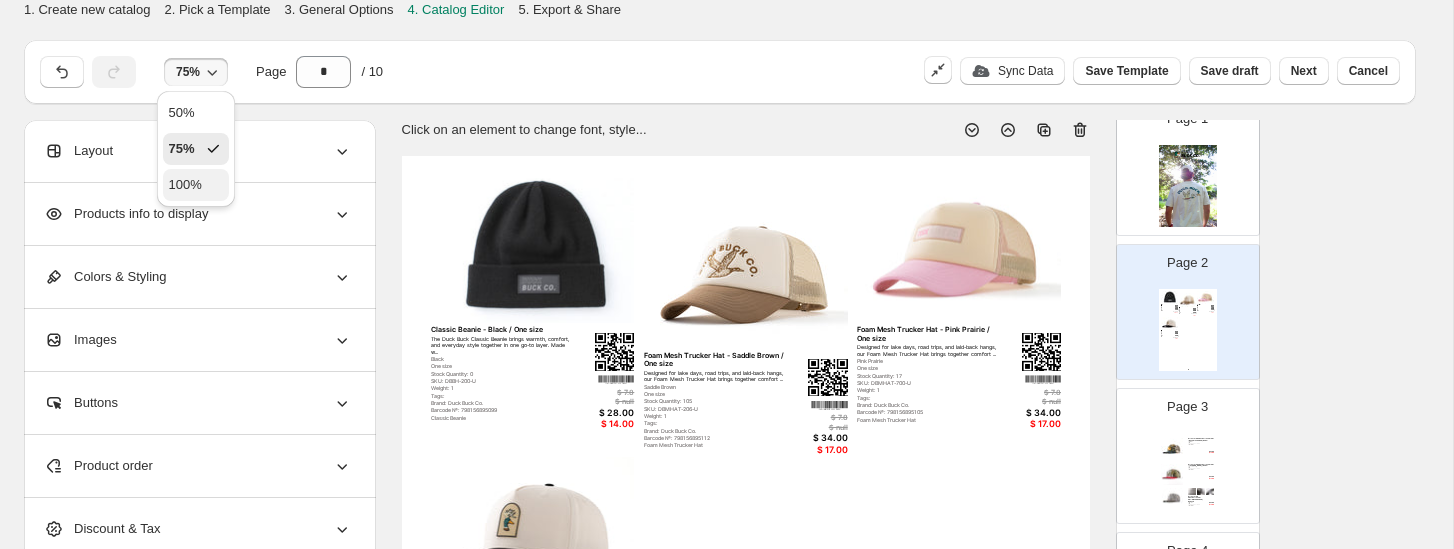click on "100%" at bounding box center (196, 185) 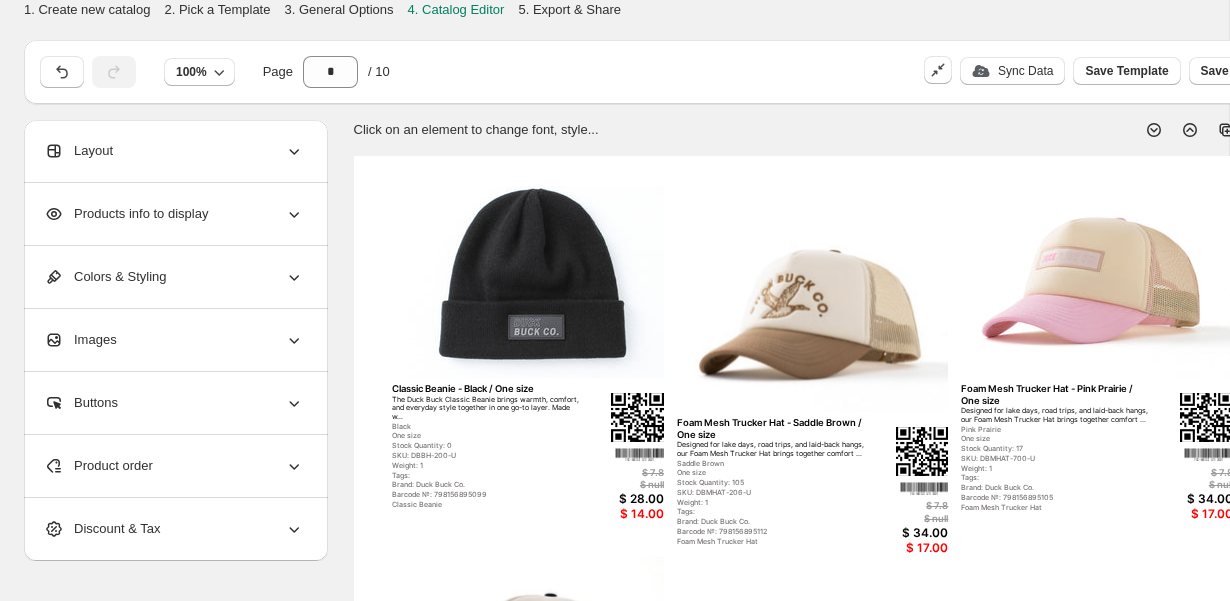 scroll, scrollTop: 0, scrollLeft: 211, axis: horizontal 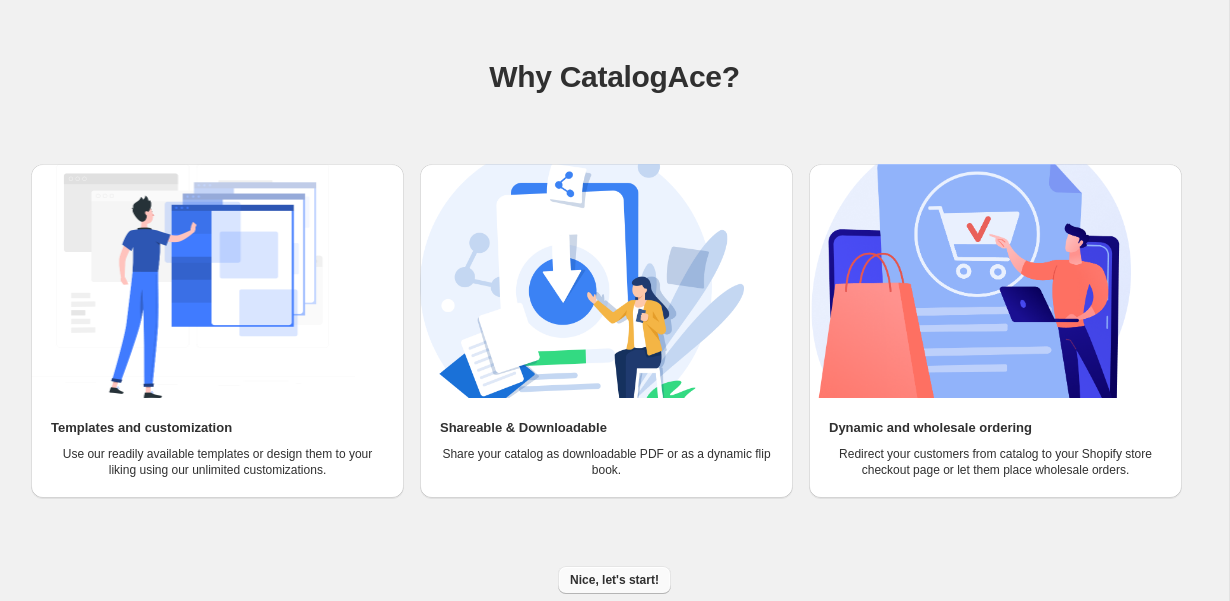click on "Nice, let's start!" at bounding box center (614, 580) 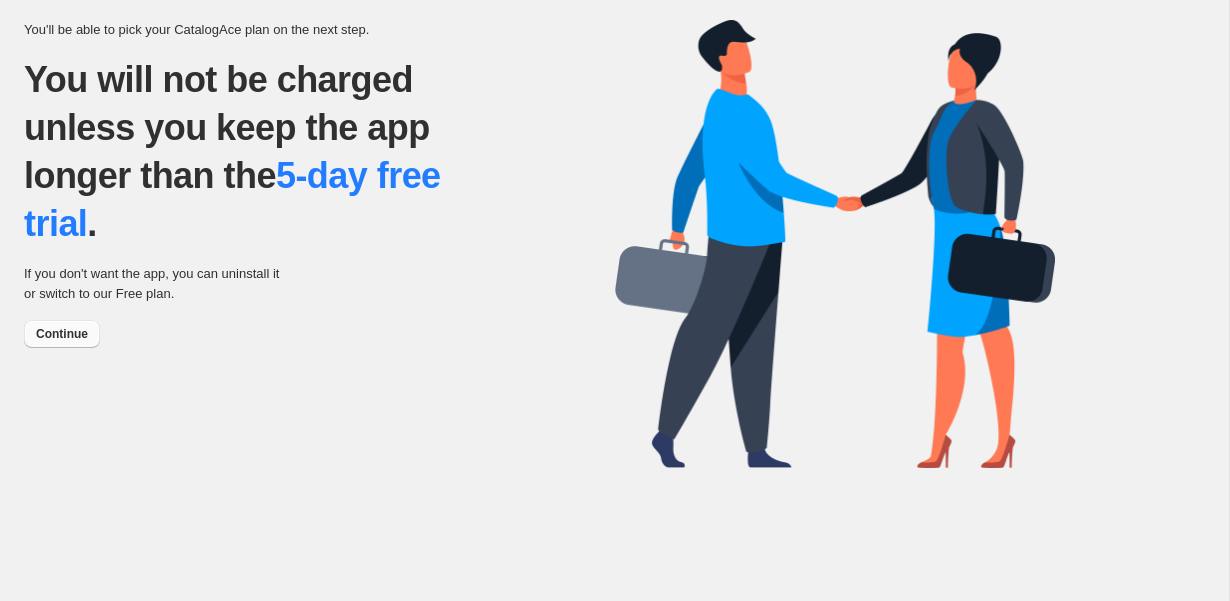 click on "Continue" at bounding box center (62, 334) 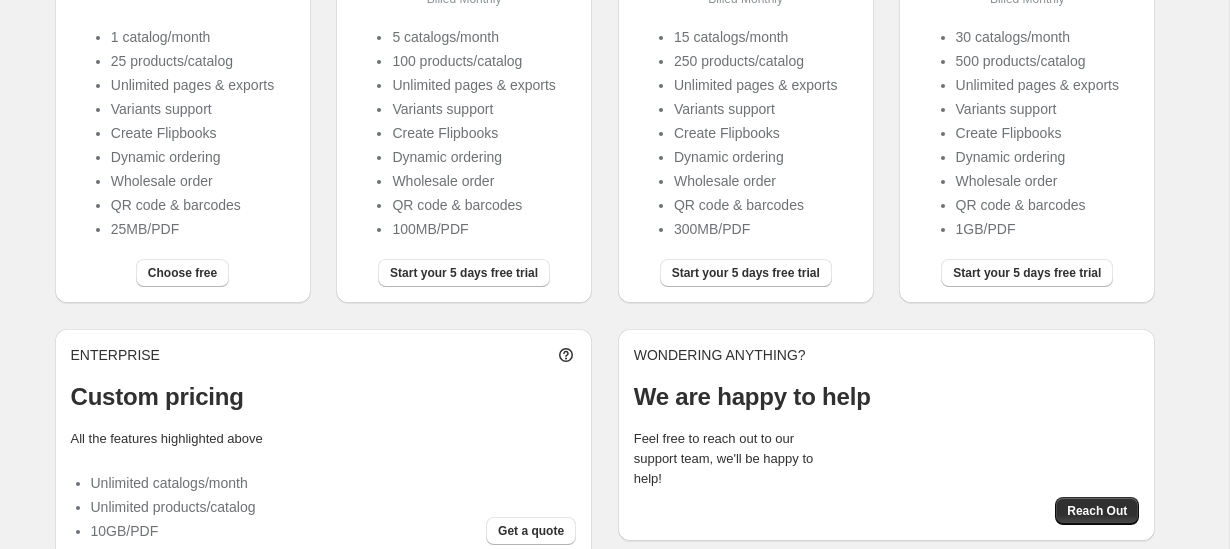 scroll, scrollTop: 391, scrollLeft: 0, axis: vertical 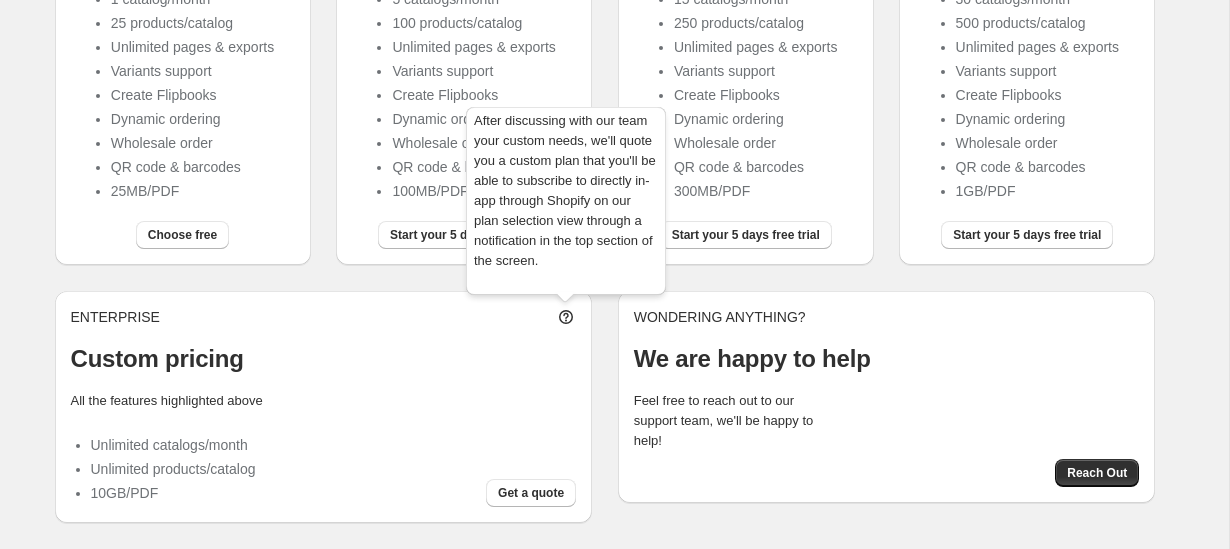 click 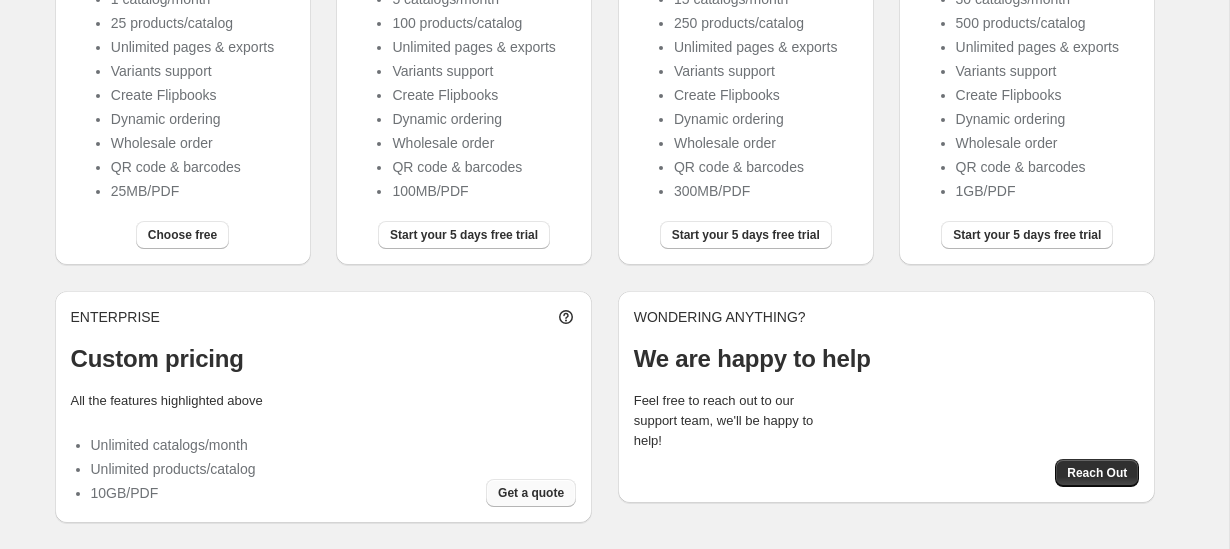 click on "Get a quote" at bounding box center [531, 493] 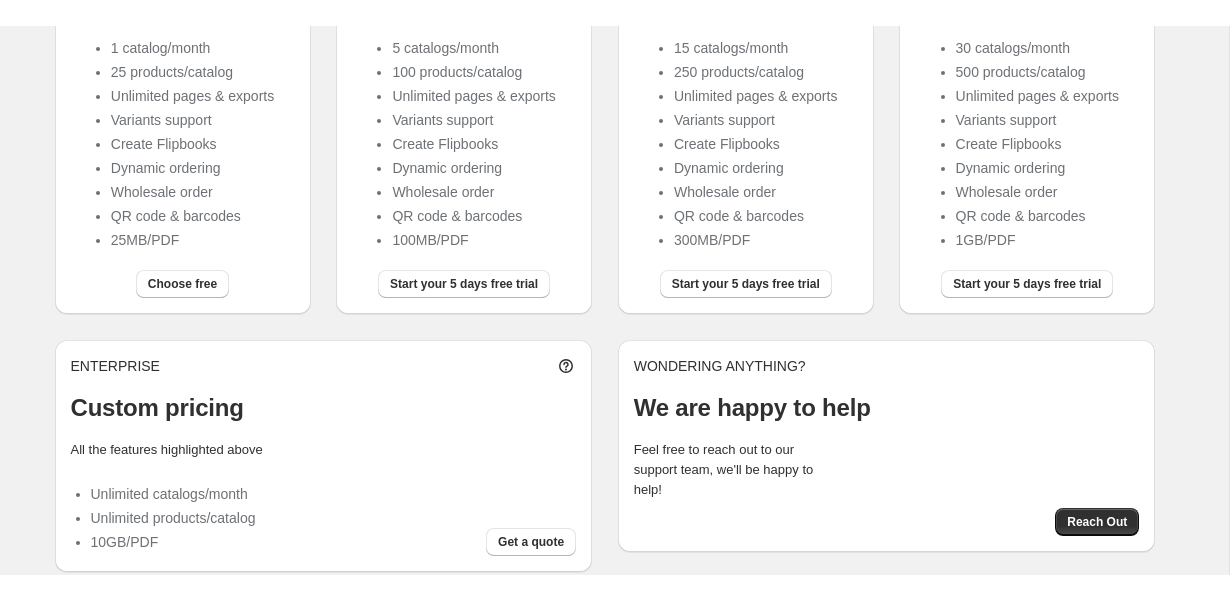 scroll, scrollTop: 339, scrollLeft: 0, axis: vertical 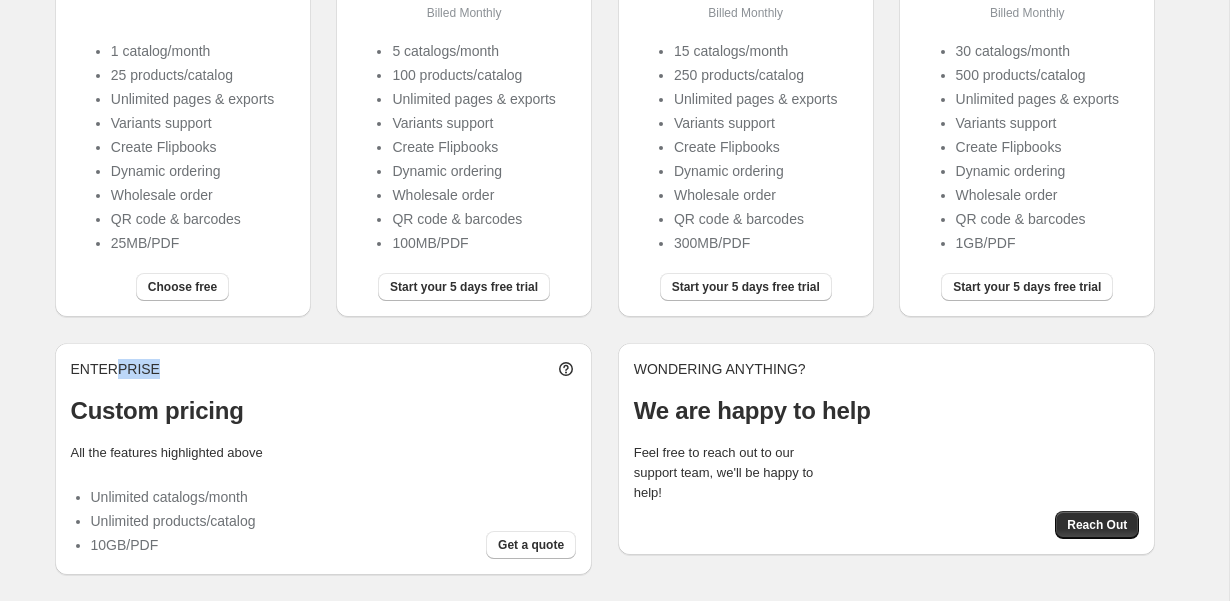 drag, startPoint x: 159, startPoint y: 369, endPoint x: 111, endPoint y: 369, distance: 48 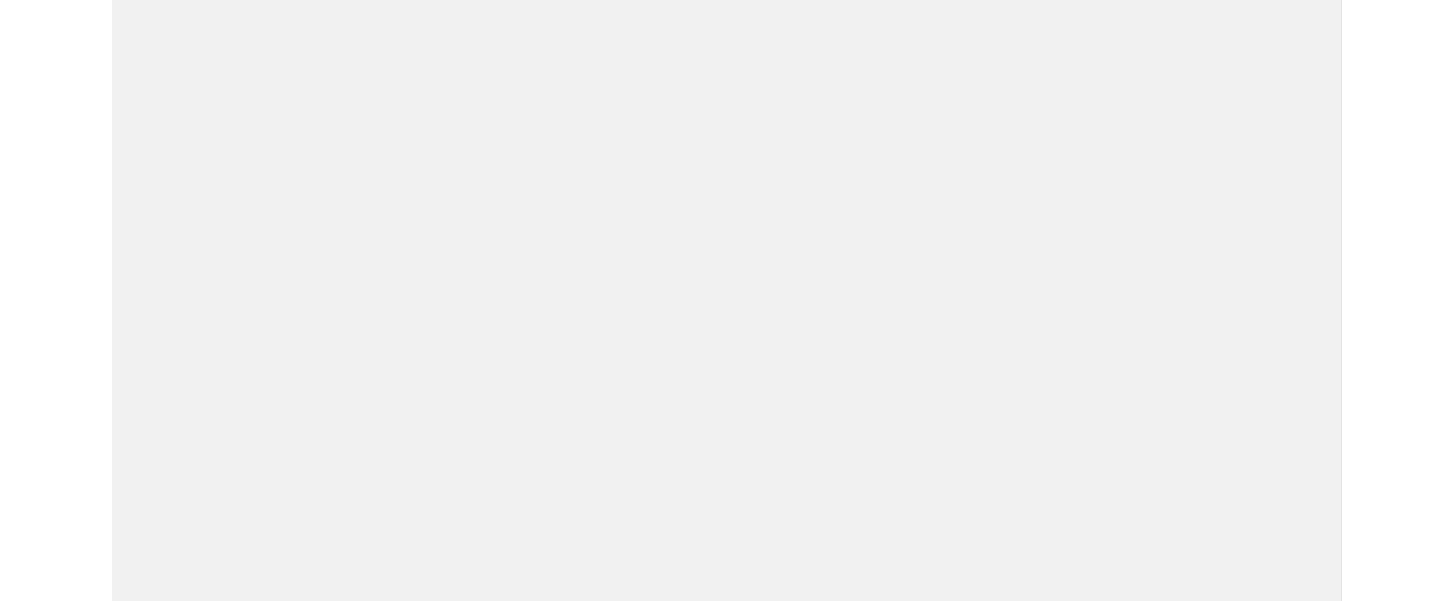 scroll, scrollTop: 0, scrollLeft: 0, axis: both 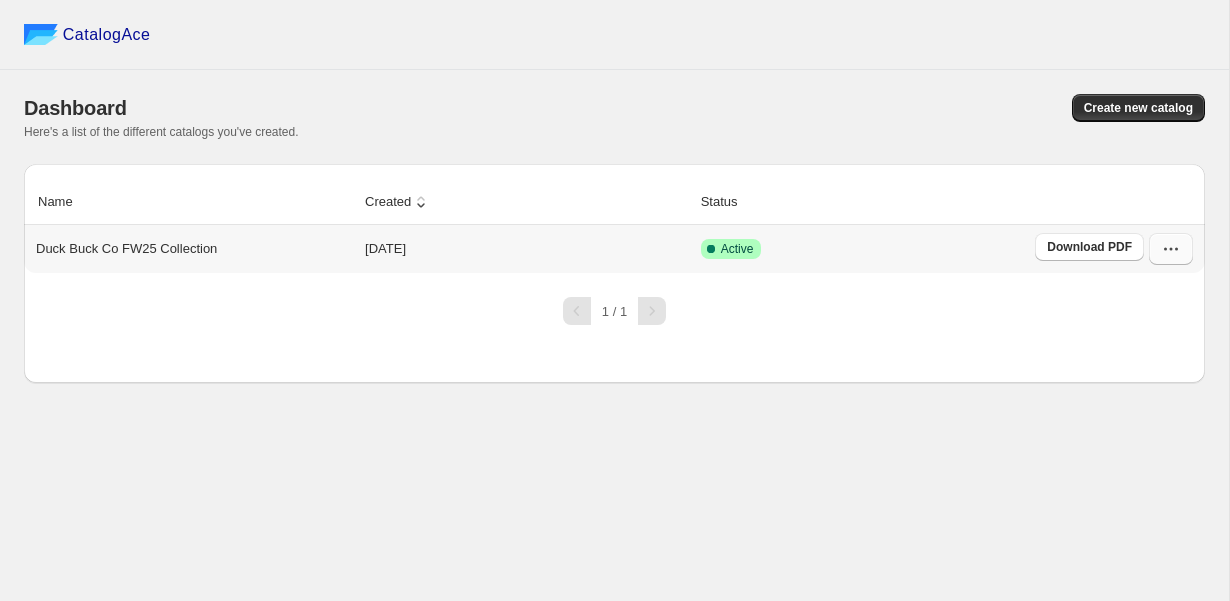 click 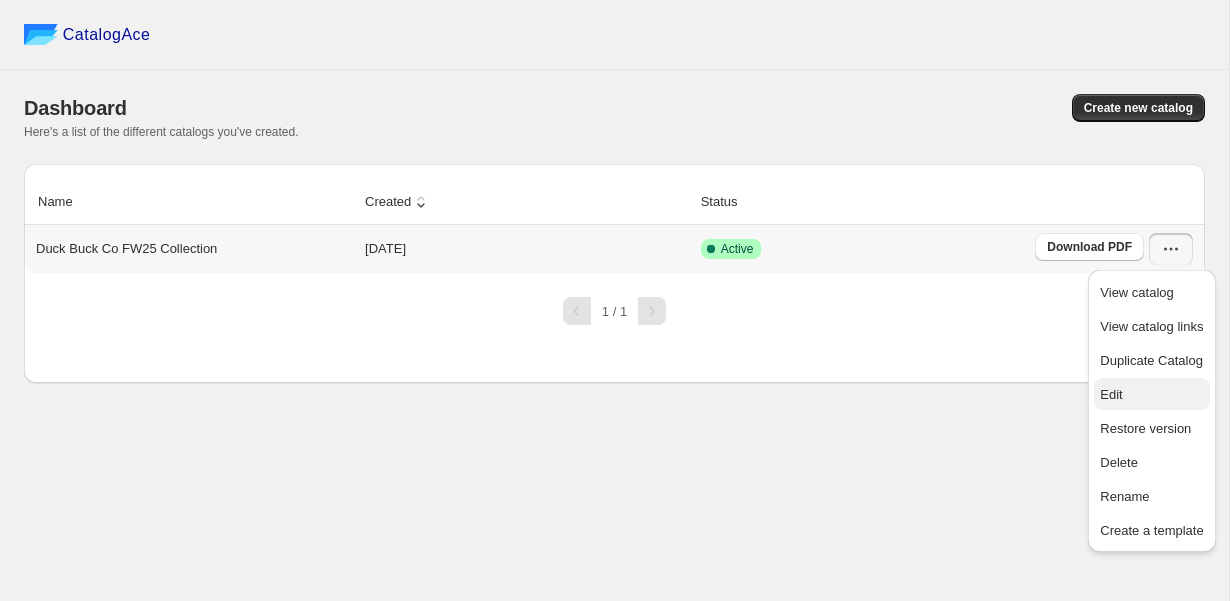 click on "Edit" at bounding box center [1151, 395] 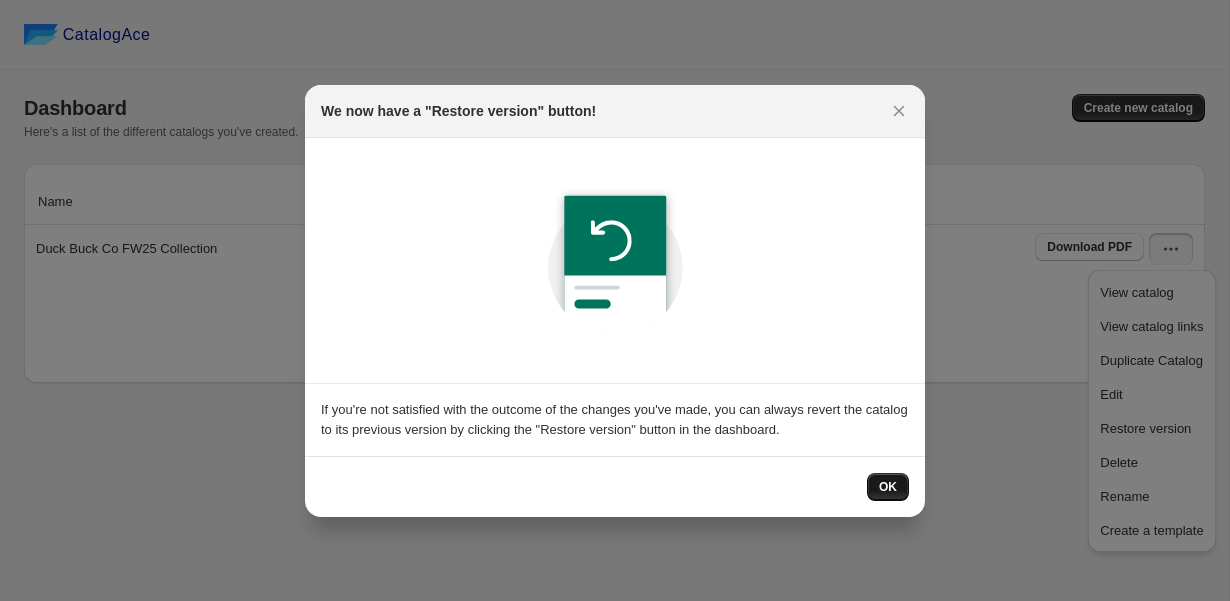 click on "OK" at bounding box center (888, 487) 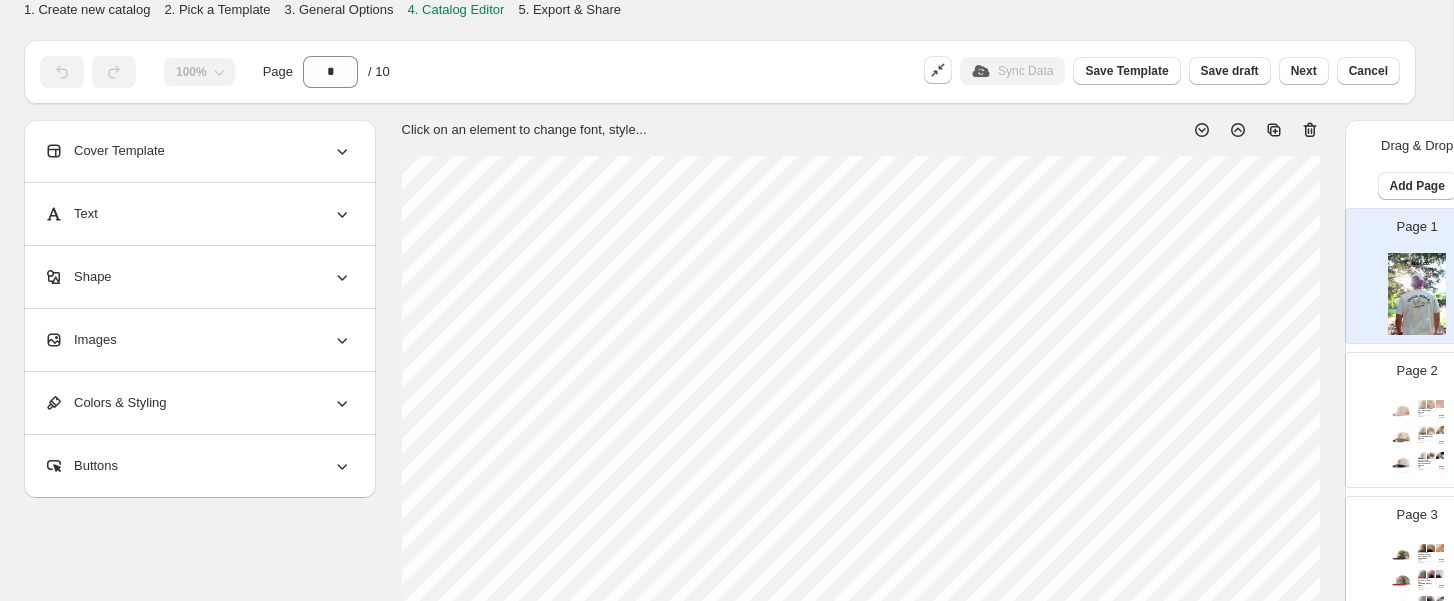 click on "Brand:  Duck Buck Co." at bounding box center (1427, 417) 